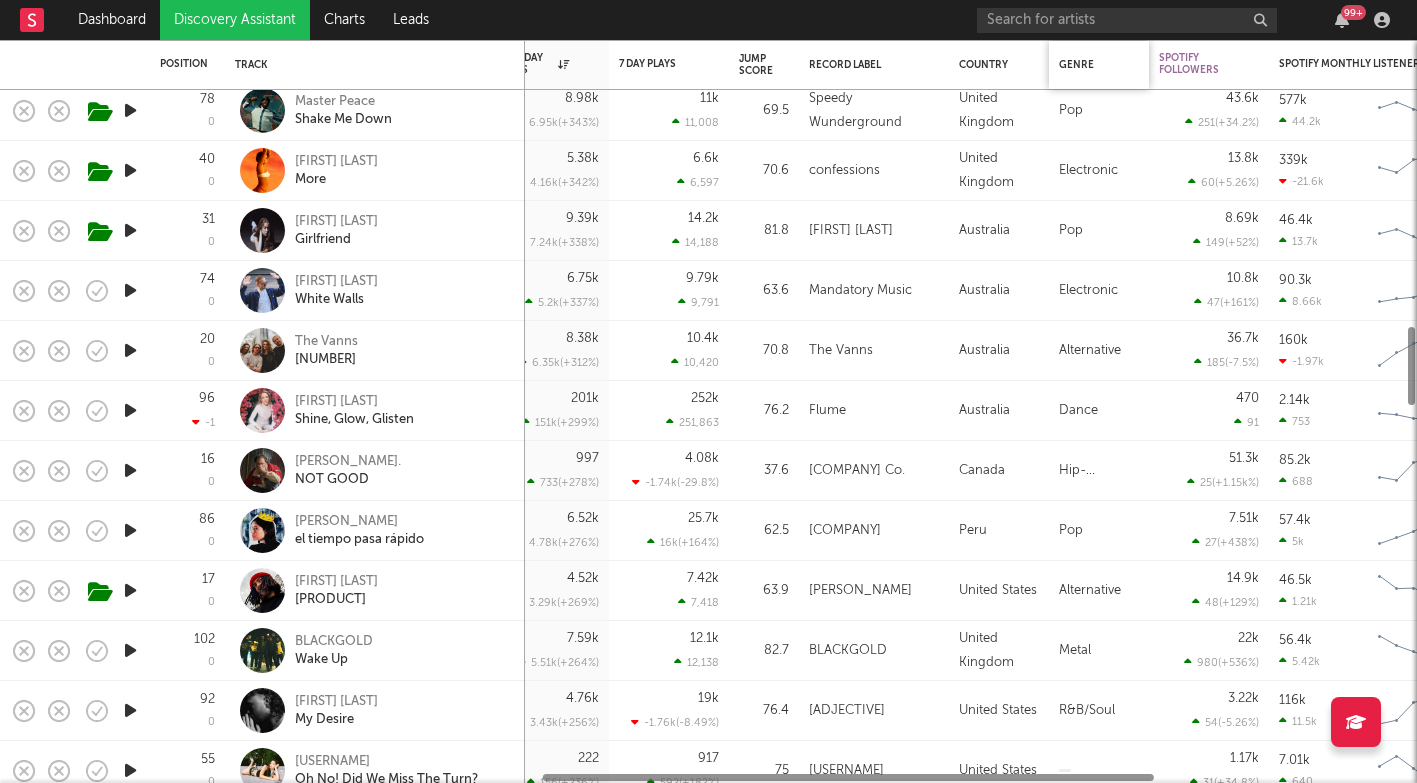 scroll, scrollTop: 0, scrollLeft: 0, axis: both 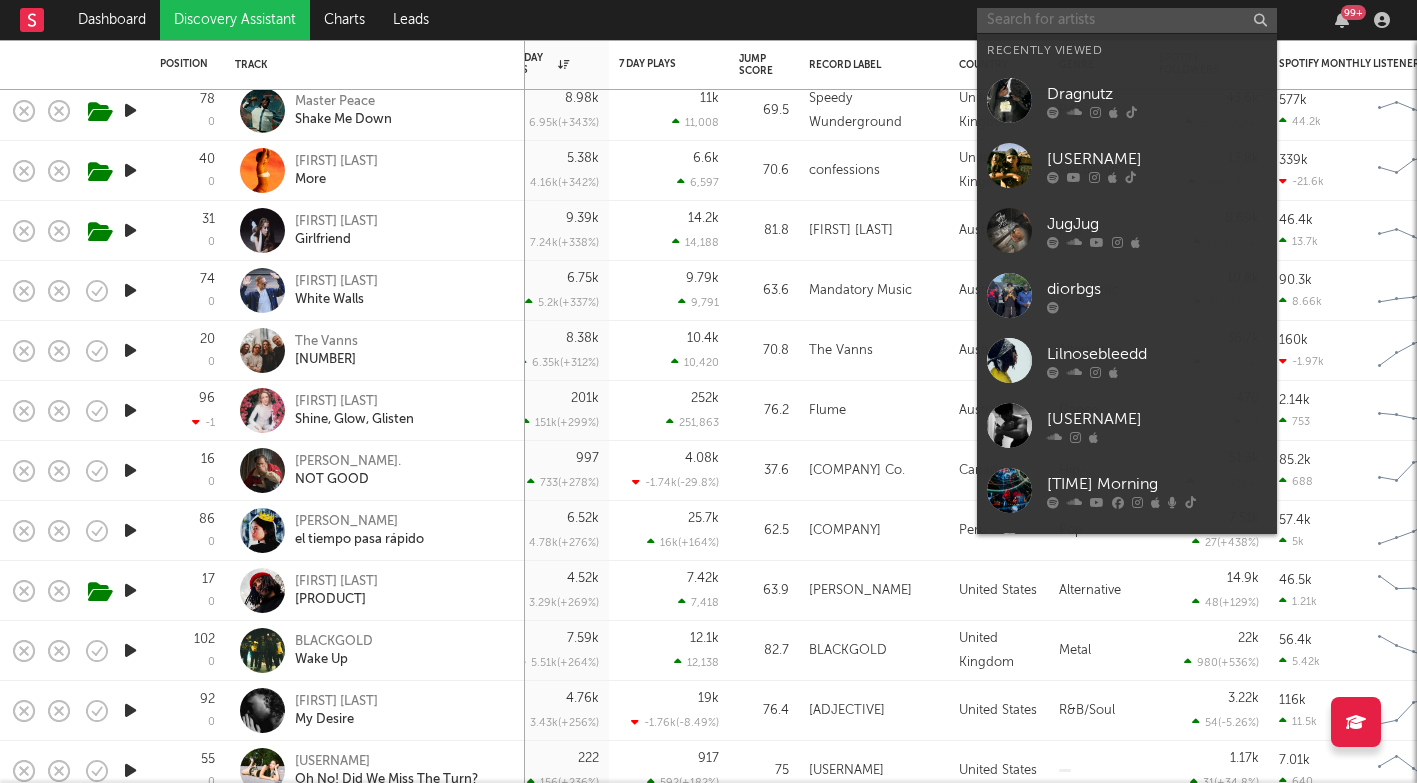 click at bounding box center (1127, 20) 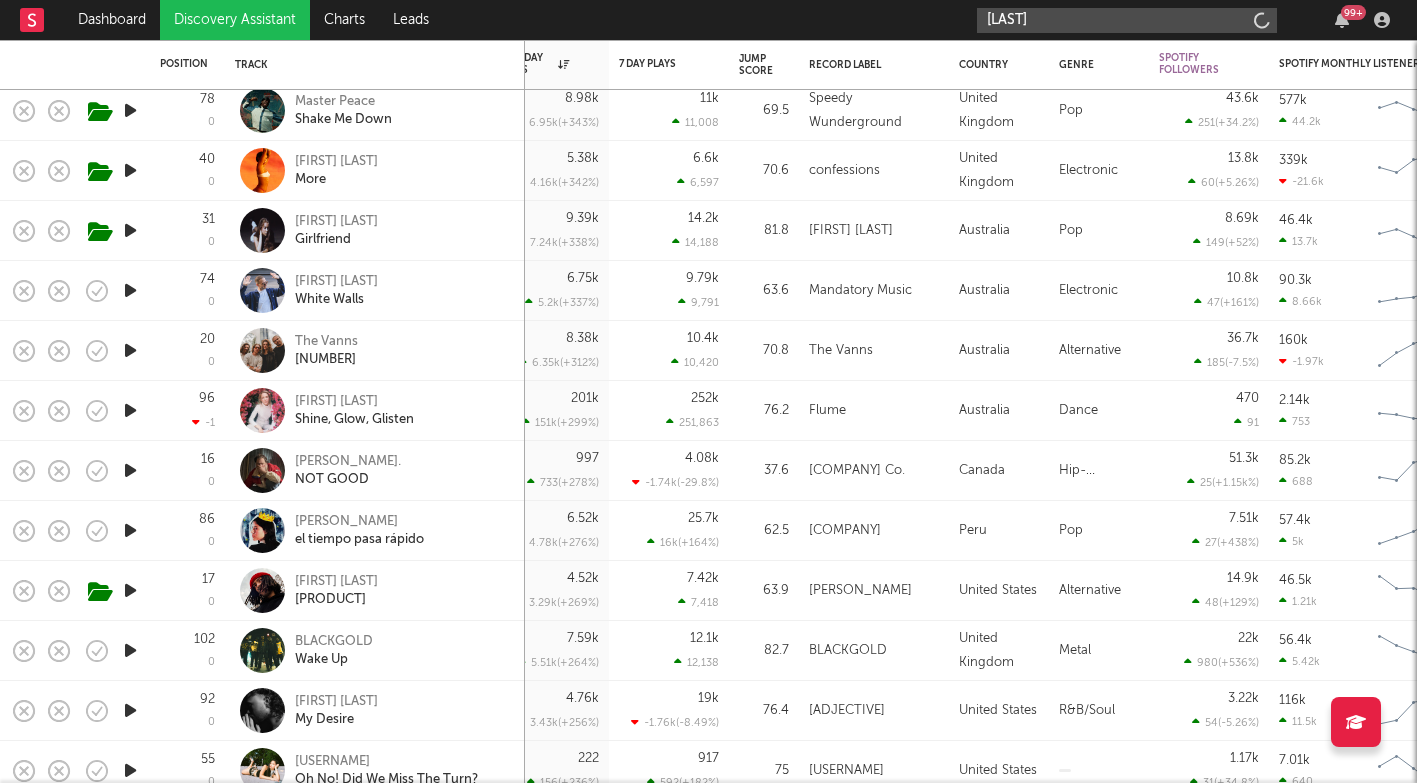 type on "[LAST]" 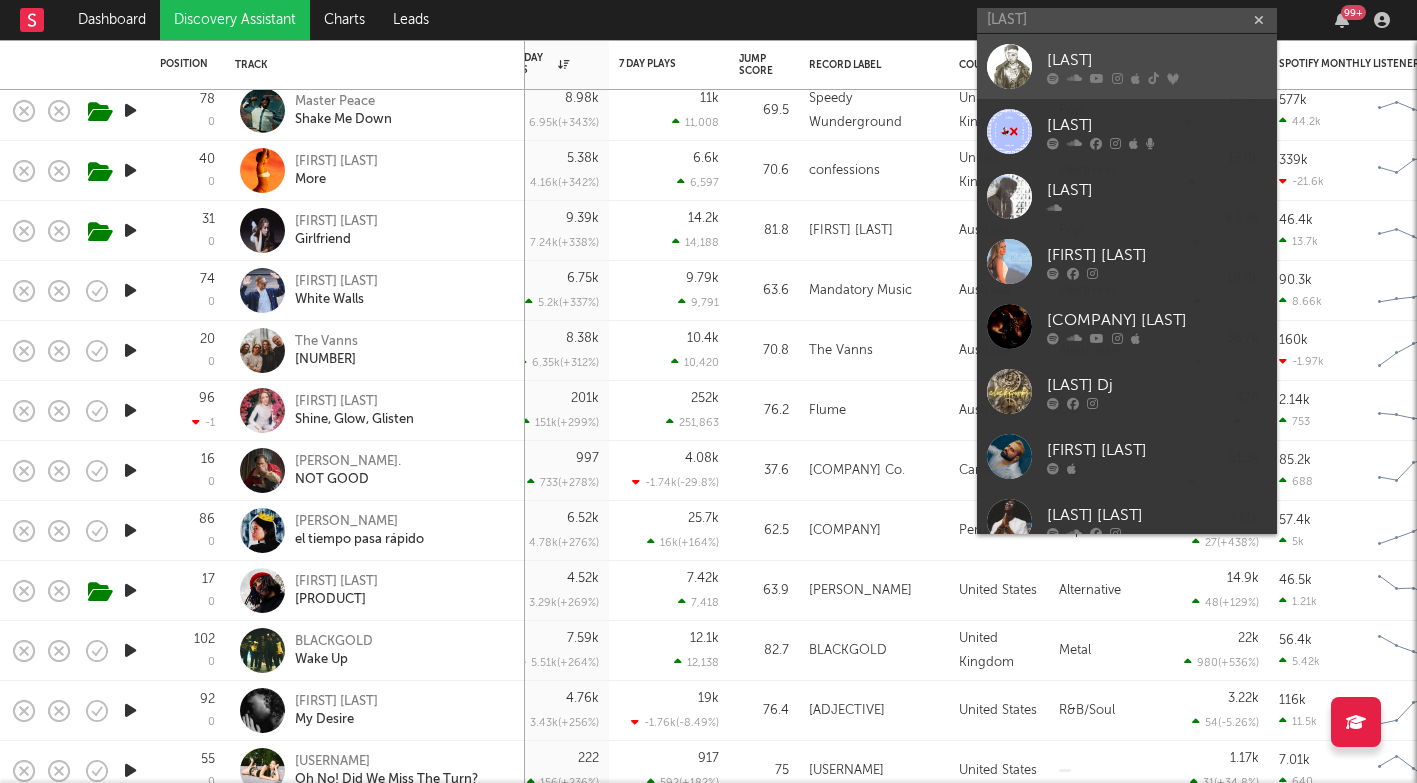 click on "[LAST]" at bounding box center (1157, 60) 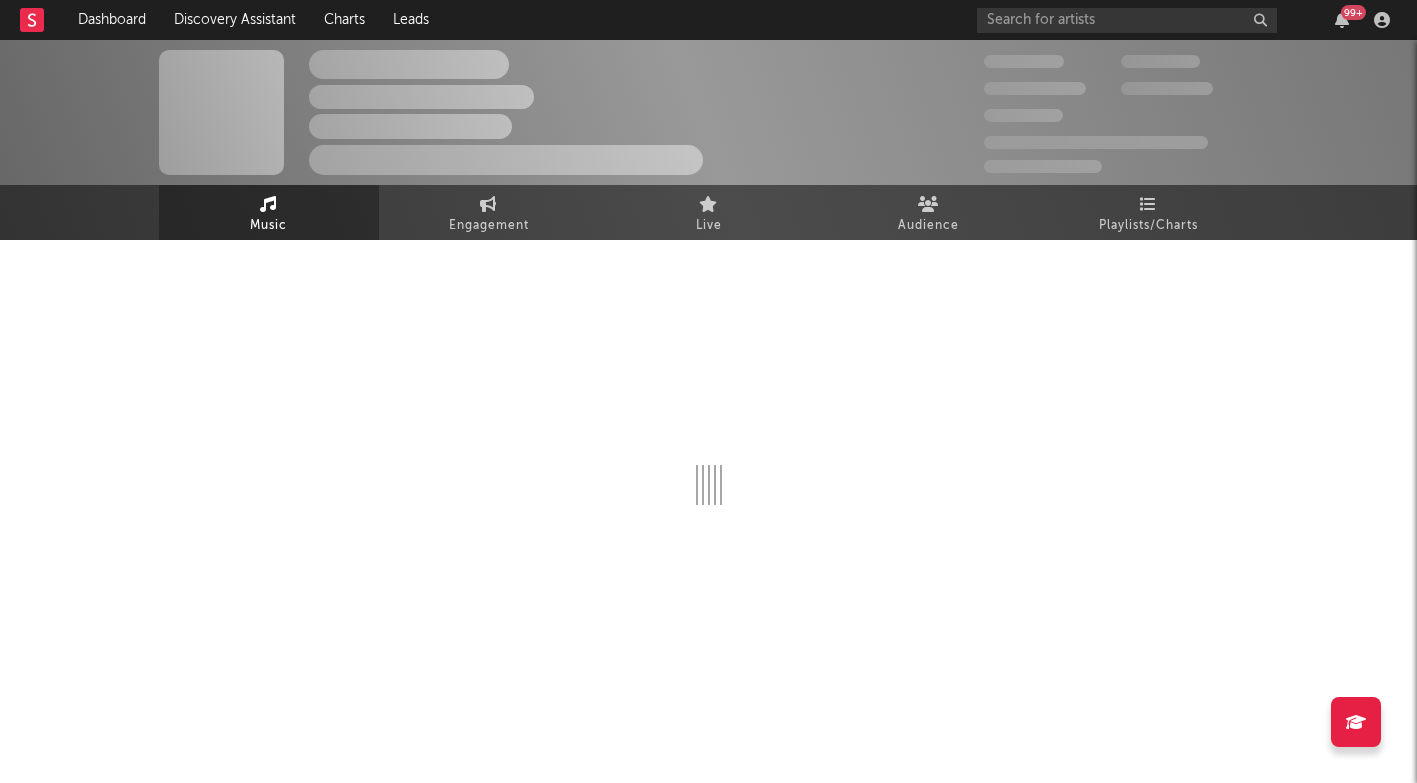 select on "6m" 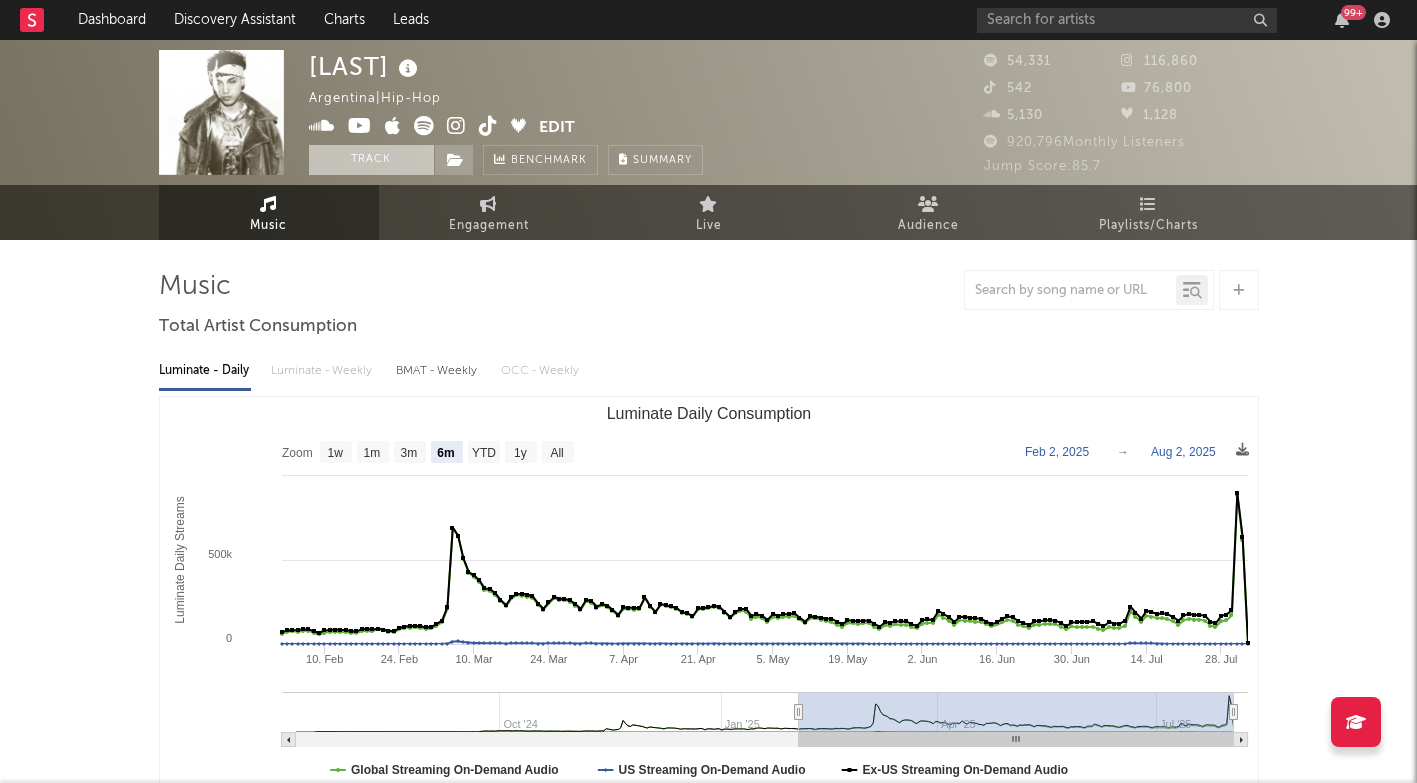 click on "Track" at bounding box center (371, 160) 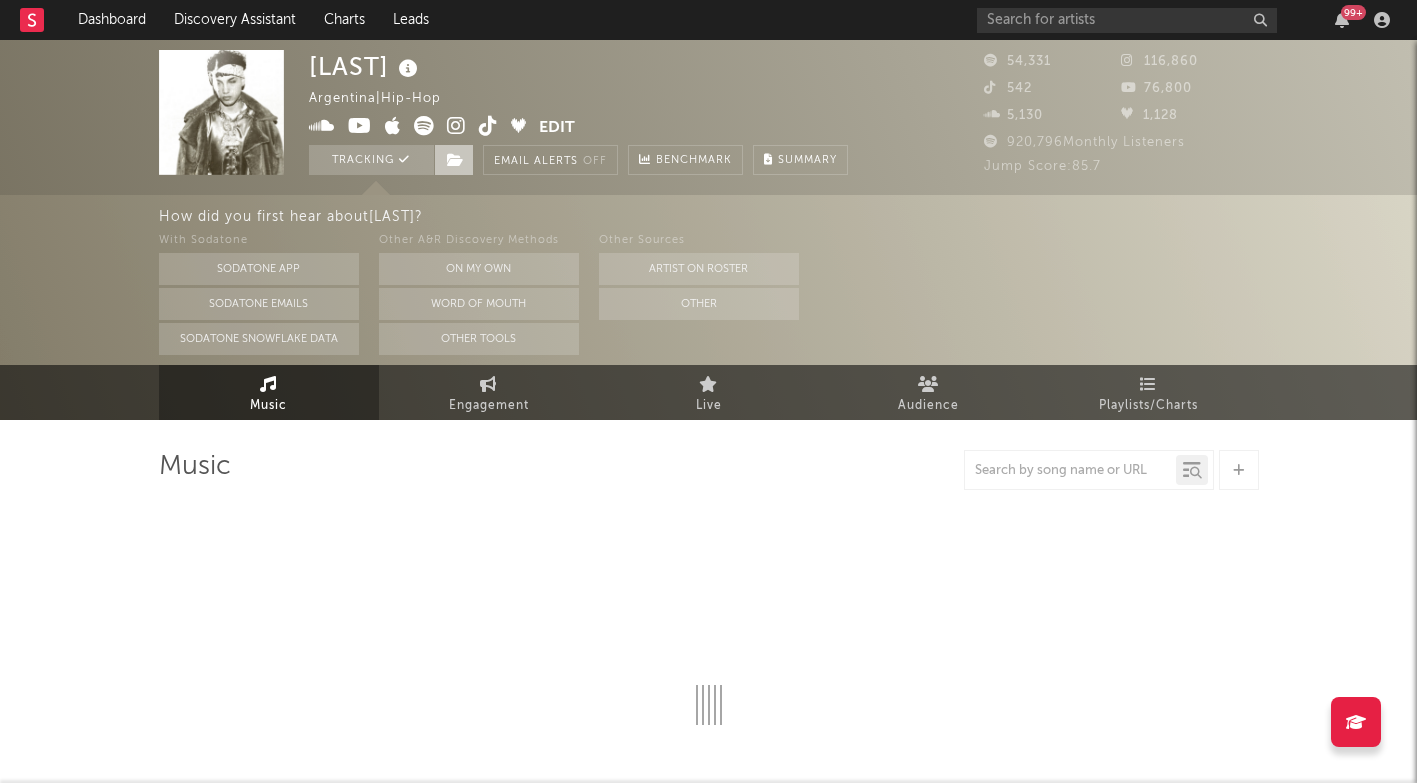 select on "6m" 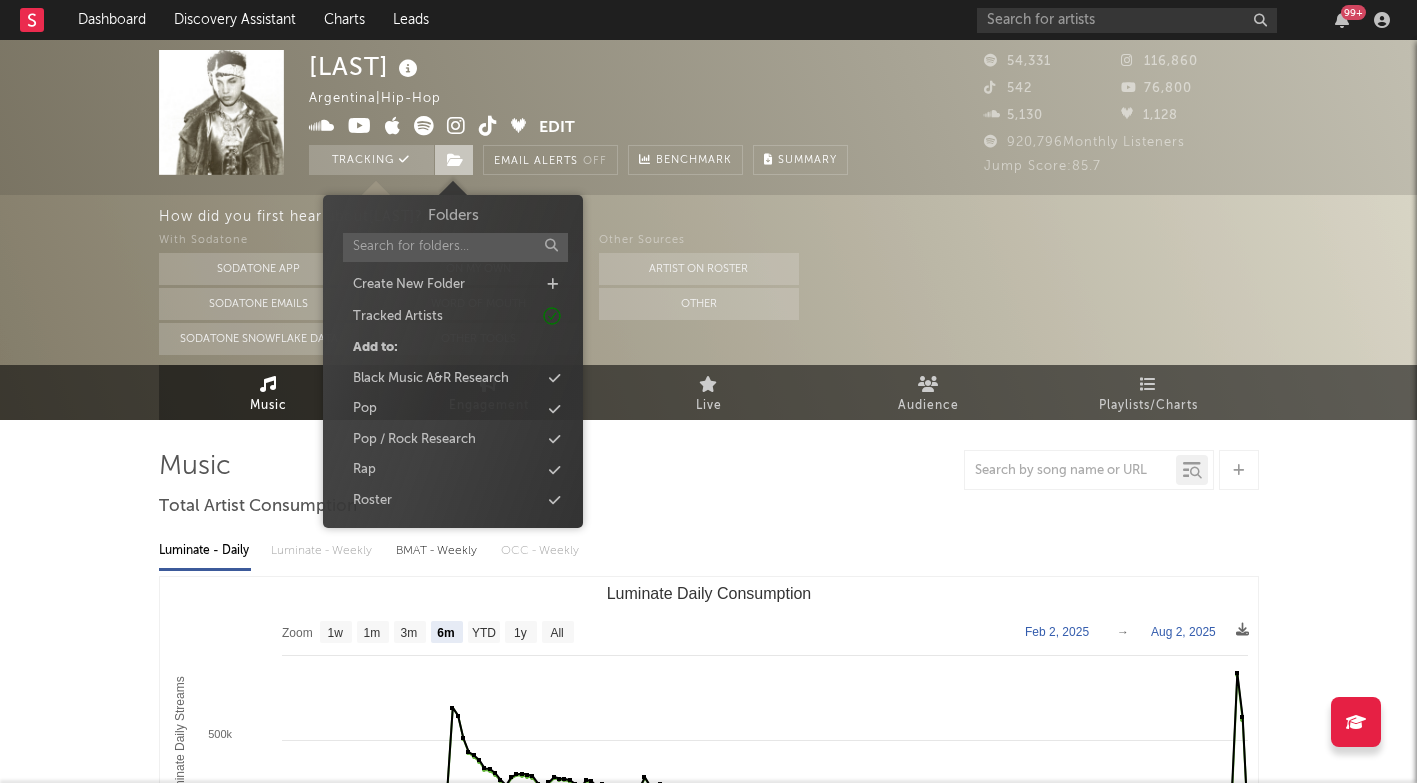 click at bounding box center [454, 160] 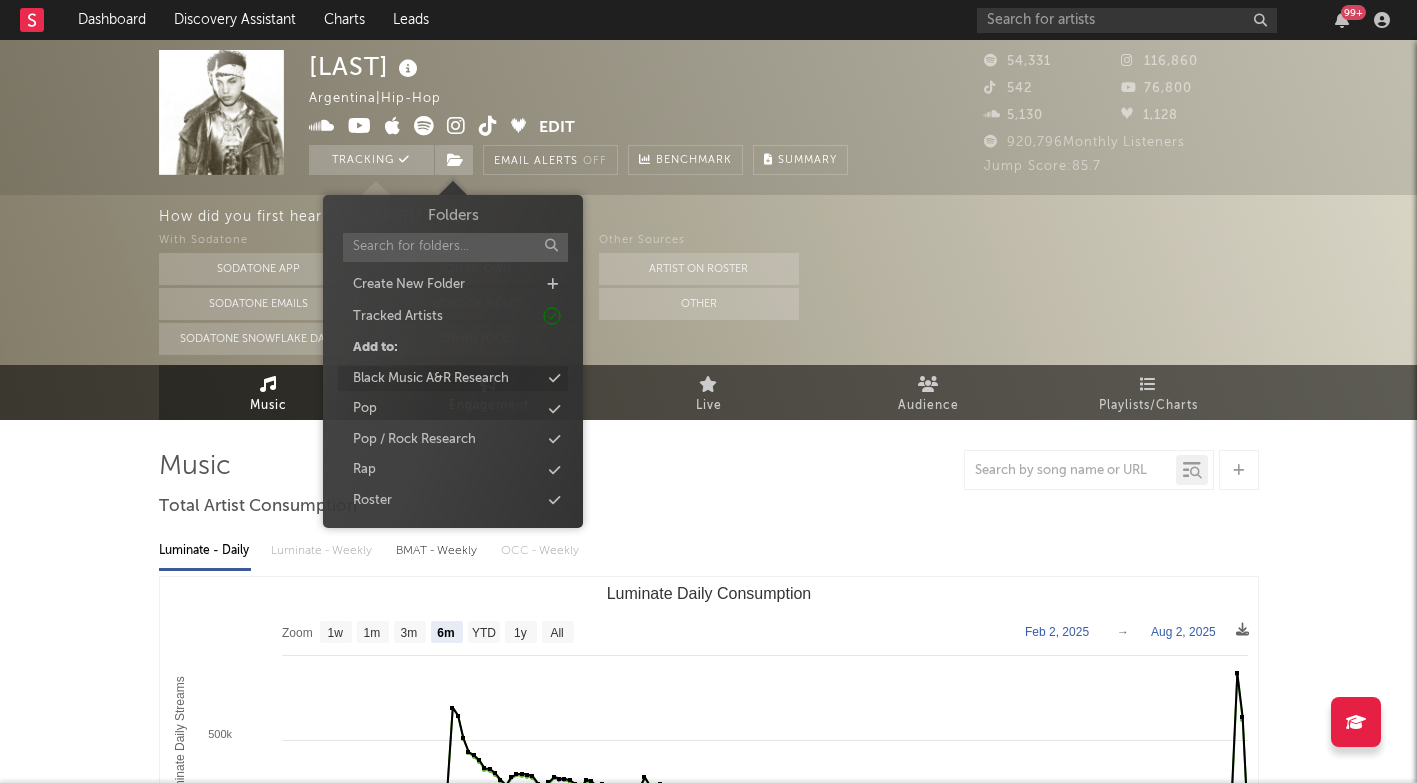 click on "Black Music A&R Research" at bounding box center (431, 379) 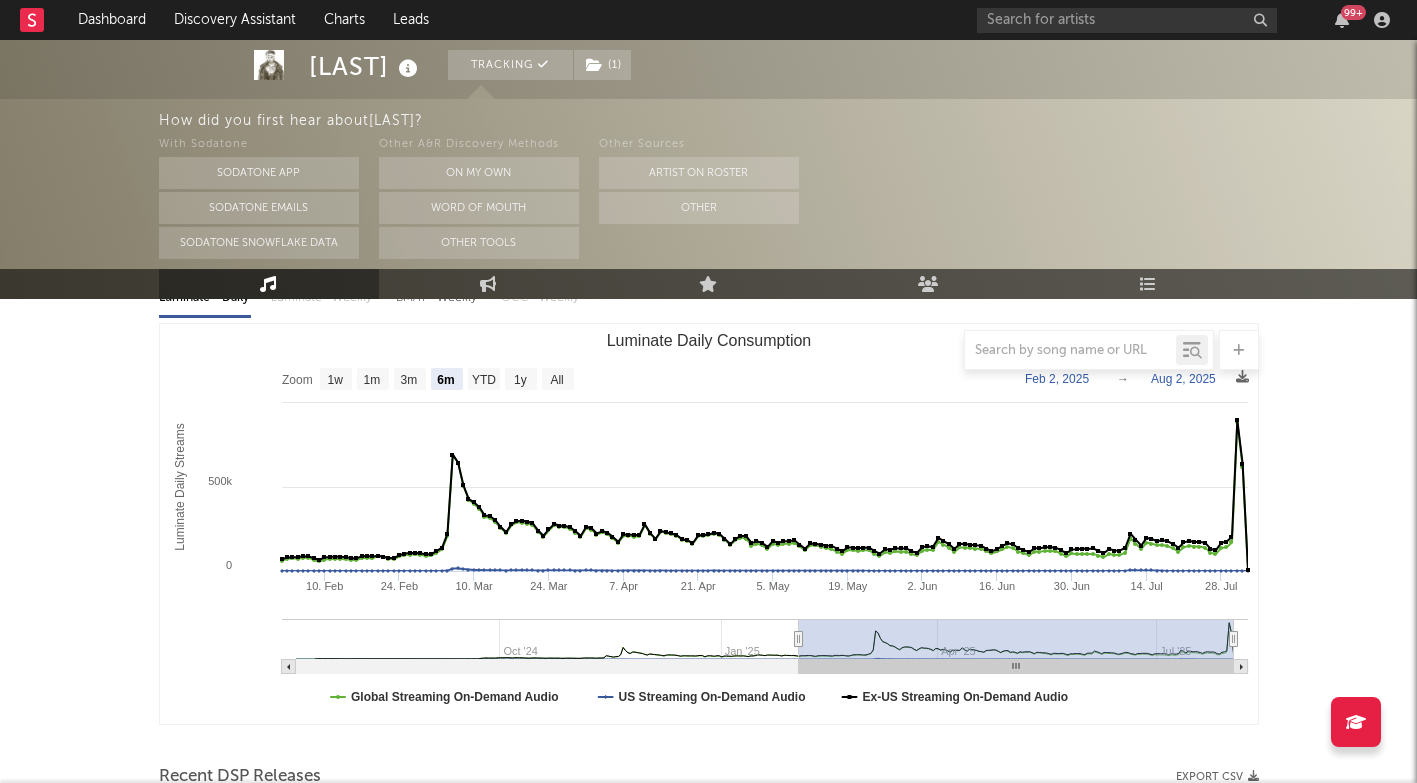 scroll, scrollTop: 236, scrollLeft: 0, axis: vertical 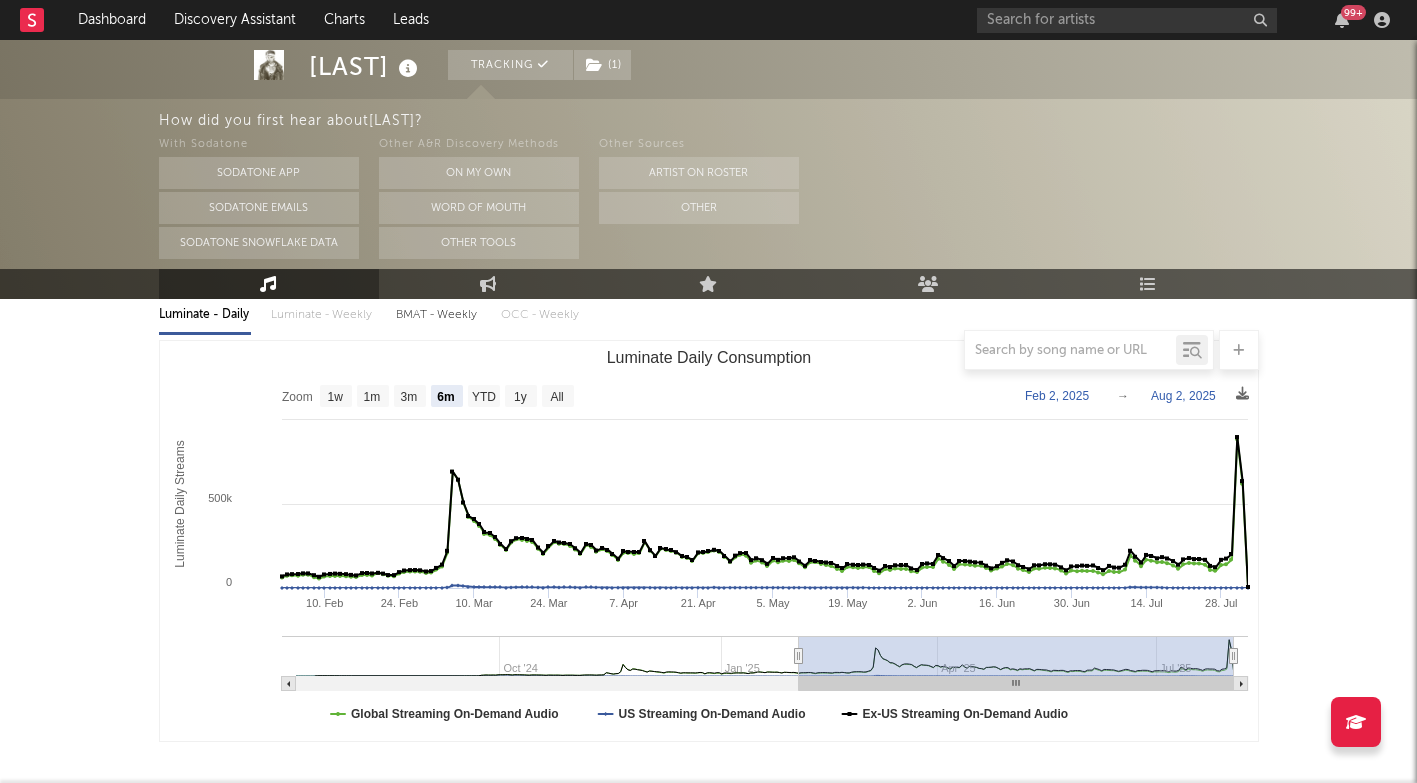 click on "99 +" at bounding box center [1187, 20] 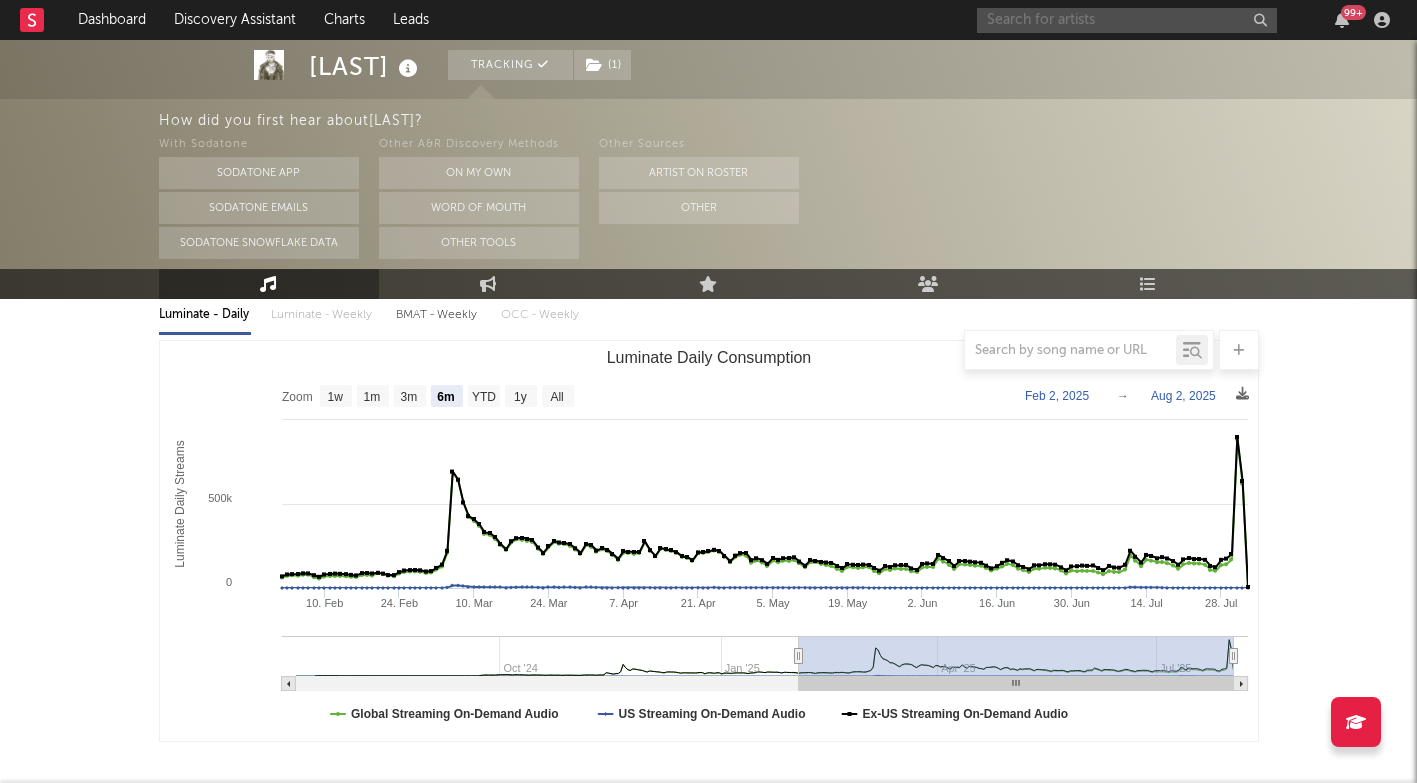 click at bounding box center (1127, 20) 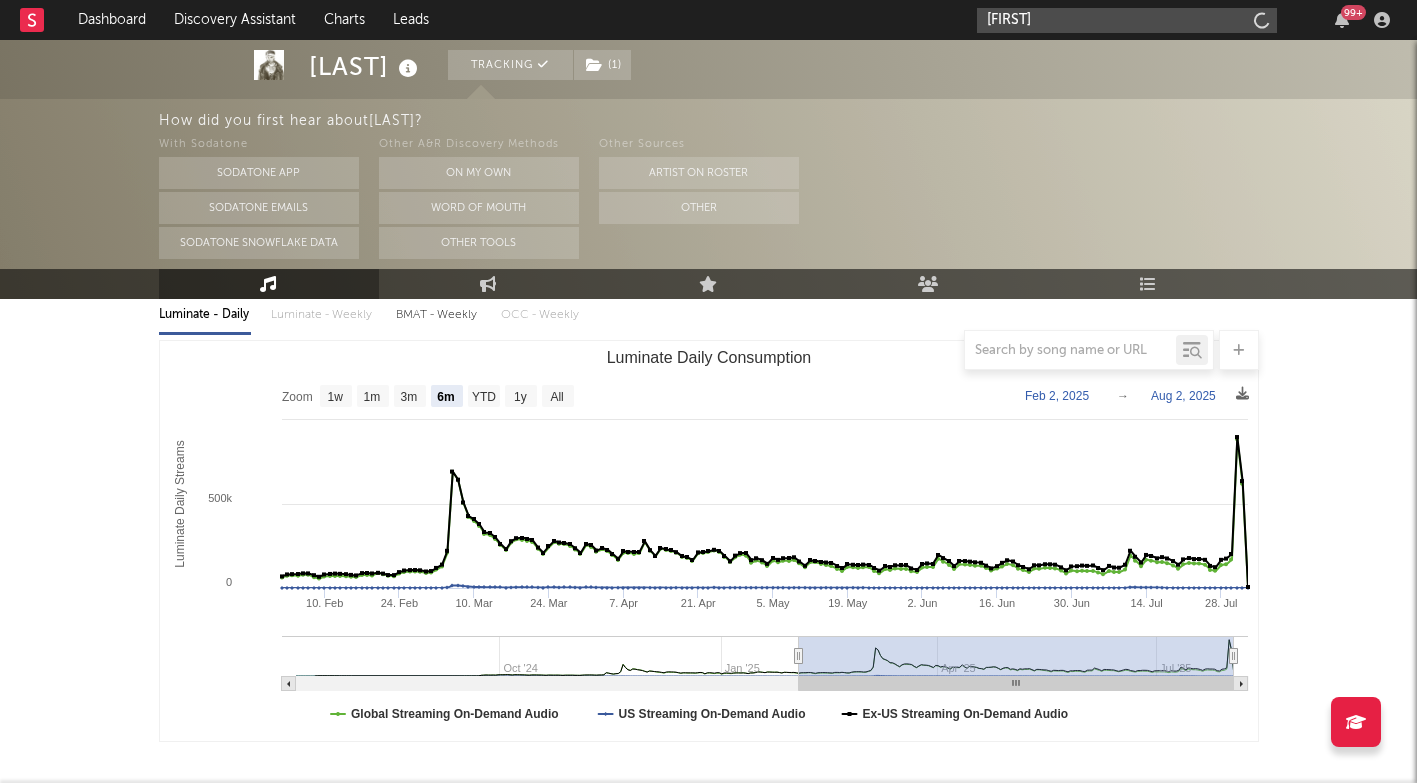 type on "[FIRST]" 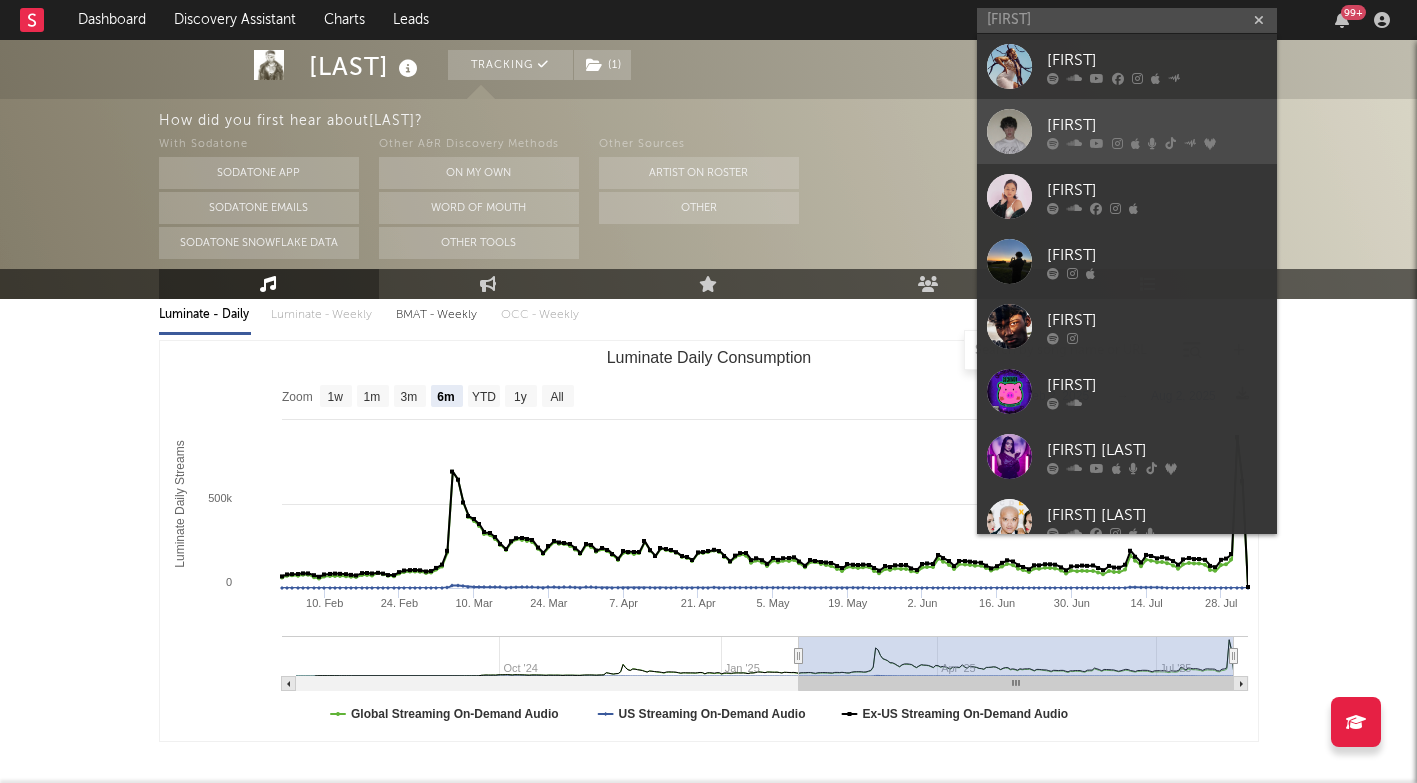 click on "[FIRST]" at bounding box center [1157, 125] 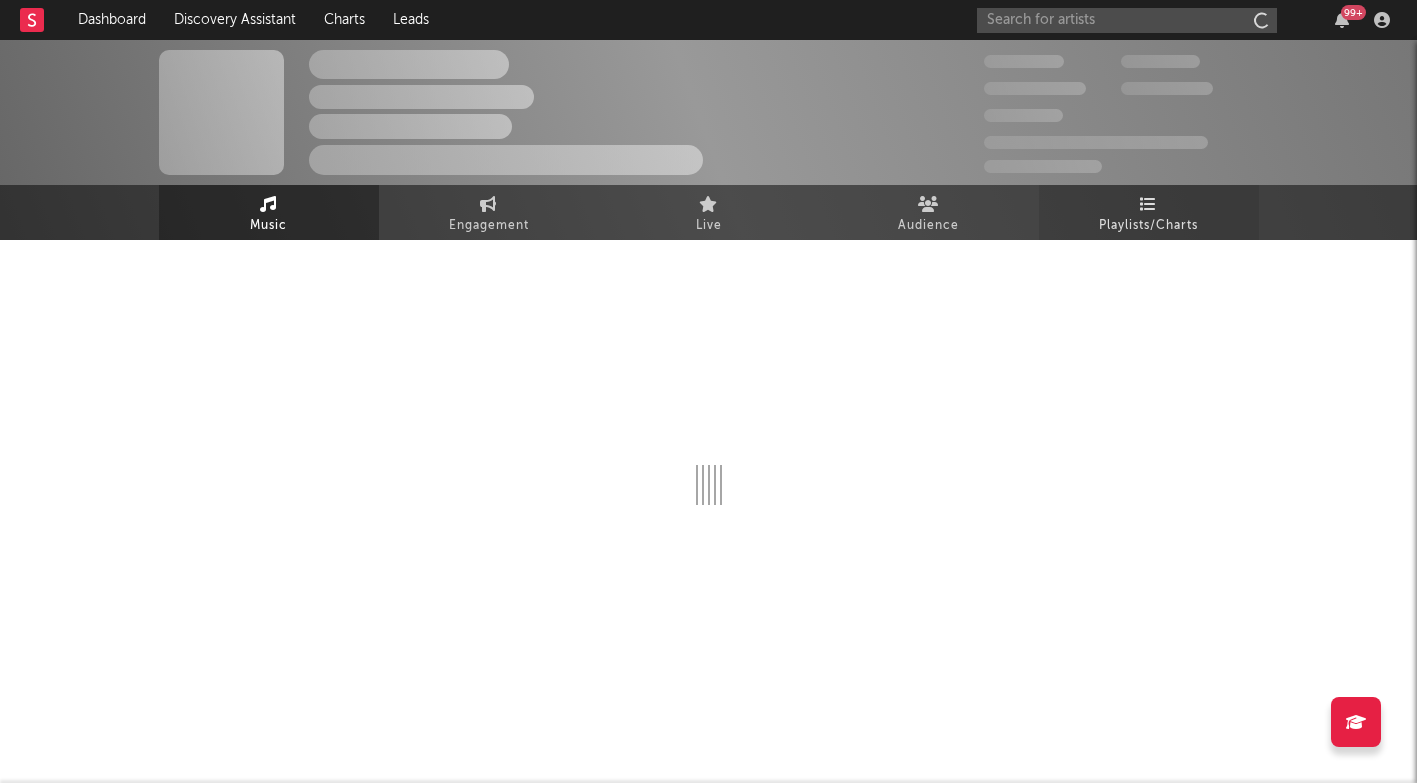 scroll, scrollTop: 0, scrollLeft: 0, axis: both 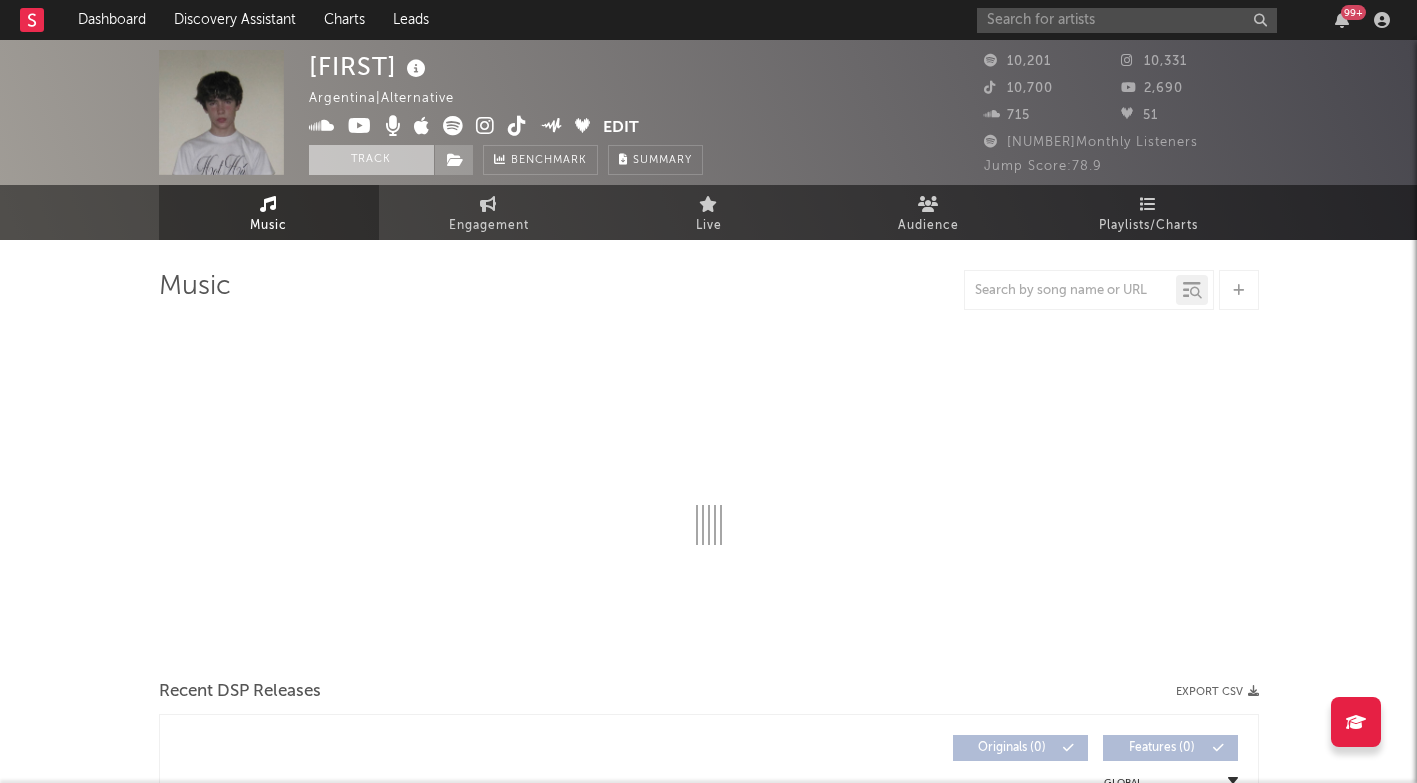 select on "1w" 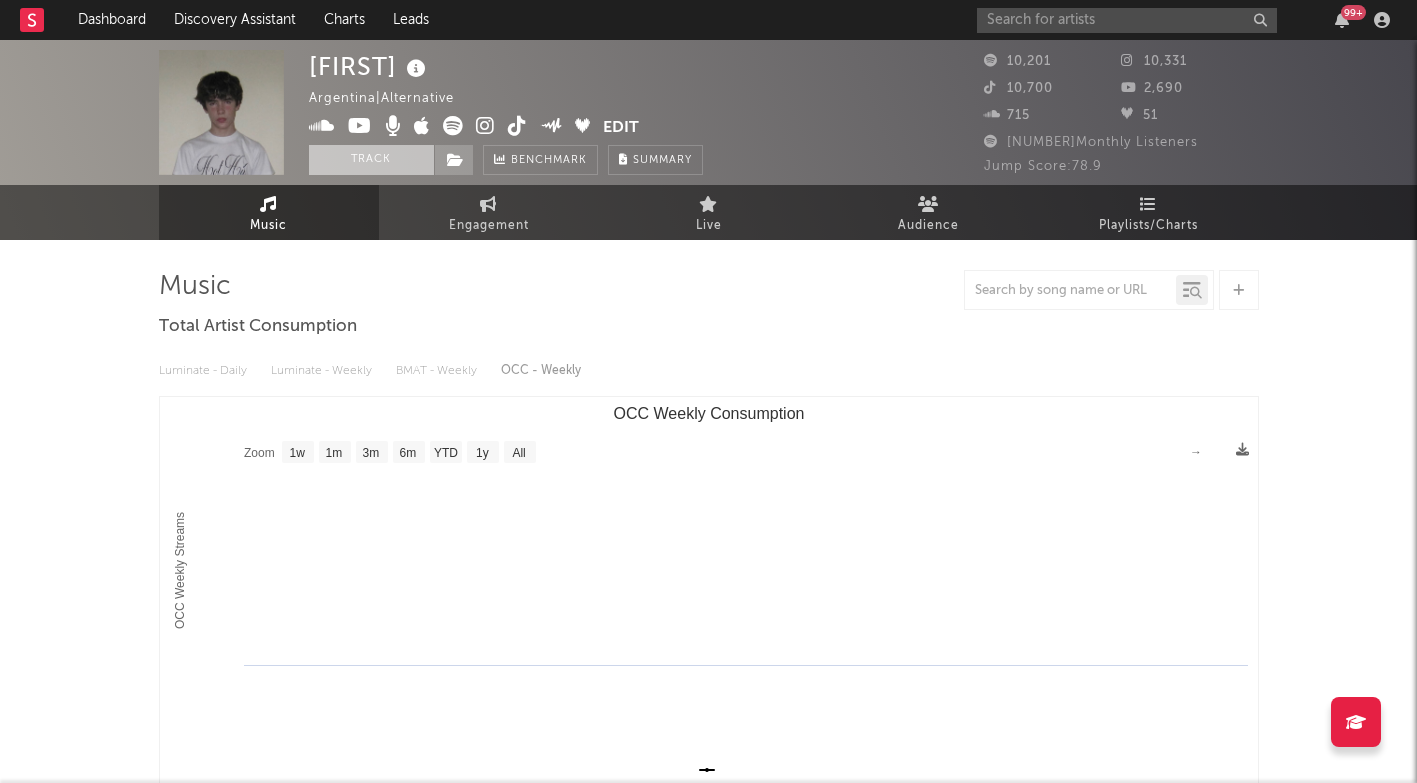 click on "Track" at bounding box center [371, 160] 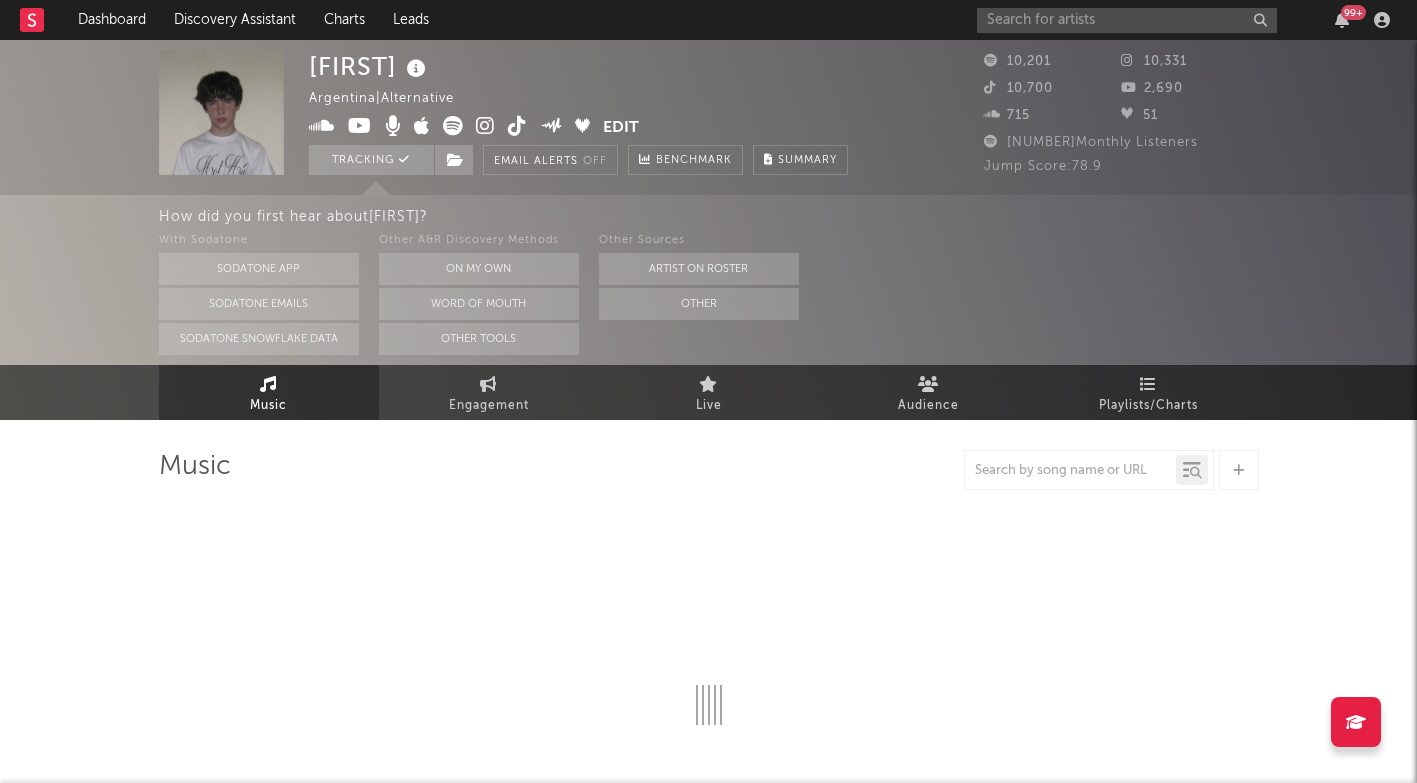 click on "Tracking Email Alerts Off Benchmark Summary" at bounding box center (578, 160) 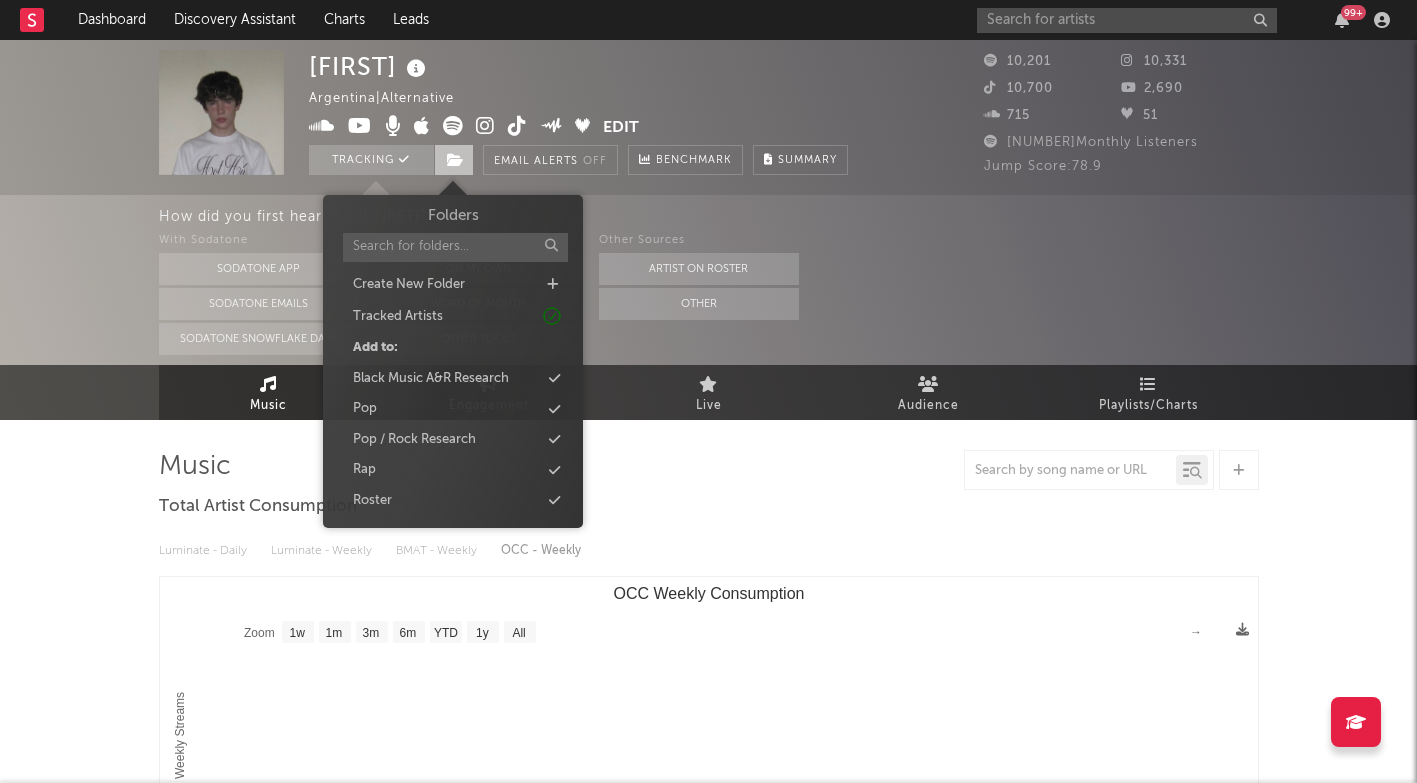 click at bounding box center [454, 160] 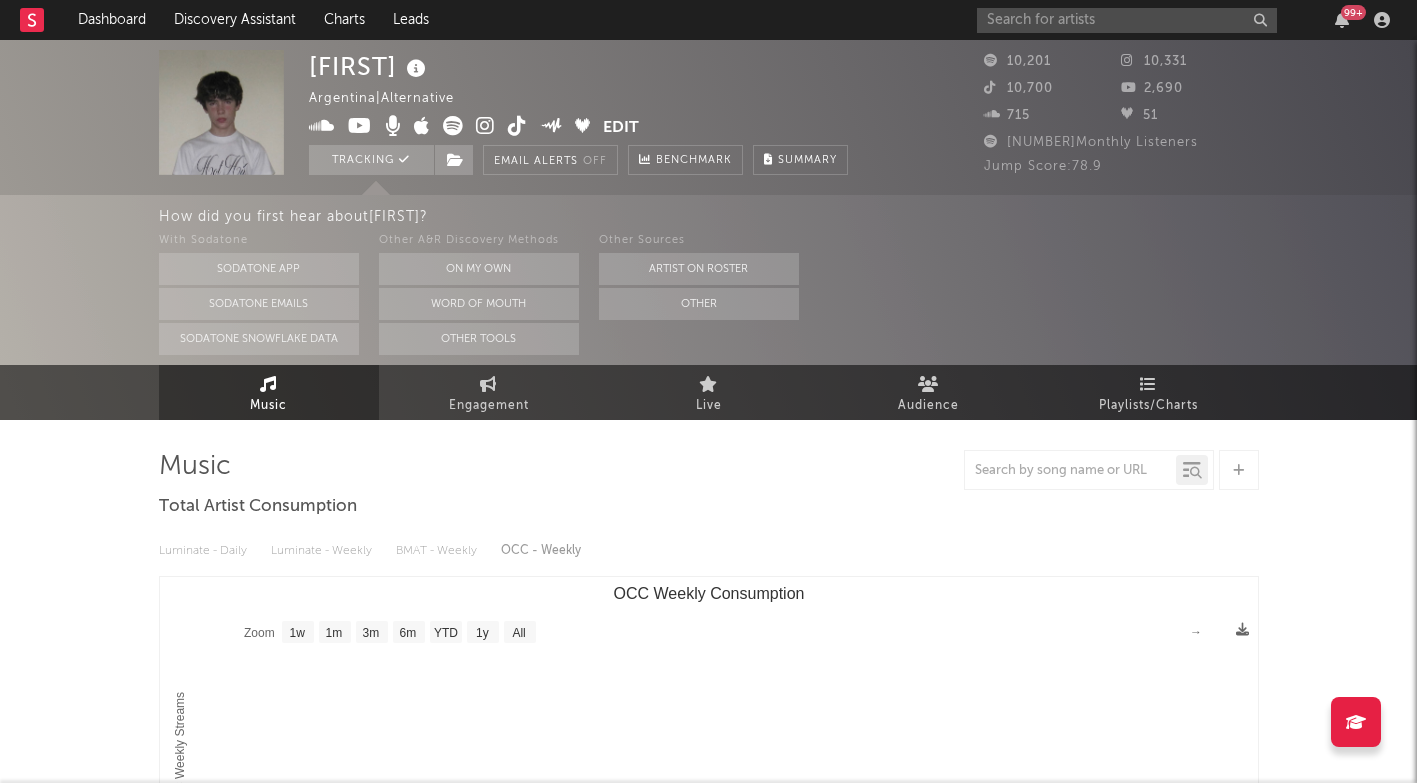click on "roro Argentina | Alternative Edit Tracking Email Alerts Off Benchmark Summary 10,201 10,331 10,700 2,690 715 51 28,433 Monthly Listeners Jump Score: 78.9 How did you first hear about roro ? With Sodatone Sodatone App Sodatone Emails Sodatone Snowflake Data Other A[REDACTED]R Discovery Methods On My Own Word Of Mouth Other Tools Other Sources Artist on Roster Other Music Engagement Live Audience Playlists/Charts Music Total Artist Consumption Luminate - Daily Luminate - Weekly BMAT - Weekly OCC - Weekly Zoom 1w 1m 3m 6m YTD 1y All Created with Highcharts 10.3.3 OCC Weekly Streams OCC Weekly Consumption Zoom 1w 1m 3m 6m YTD 1y All → Recent DSP Releases Export CSV Last Day Spotify Plays Copyright 7 Day Spotify Plays Last Day Spotify Plays ATD Spotify Plays Spotify Popularity Total US Streams Released Global ATD Audio Streams Global Rolling 7D Audio Streams Estimated % Playlist Streams Last Day Spotify Popularity Streams / 7d Growth Originals ( 16 ) Features ( 3 ) Name Copyright Label Album Names Released 1" at bounding box center [708, 1465] 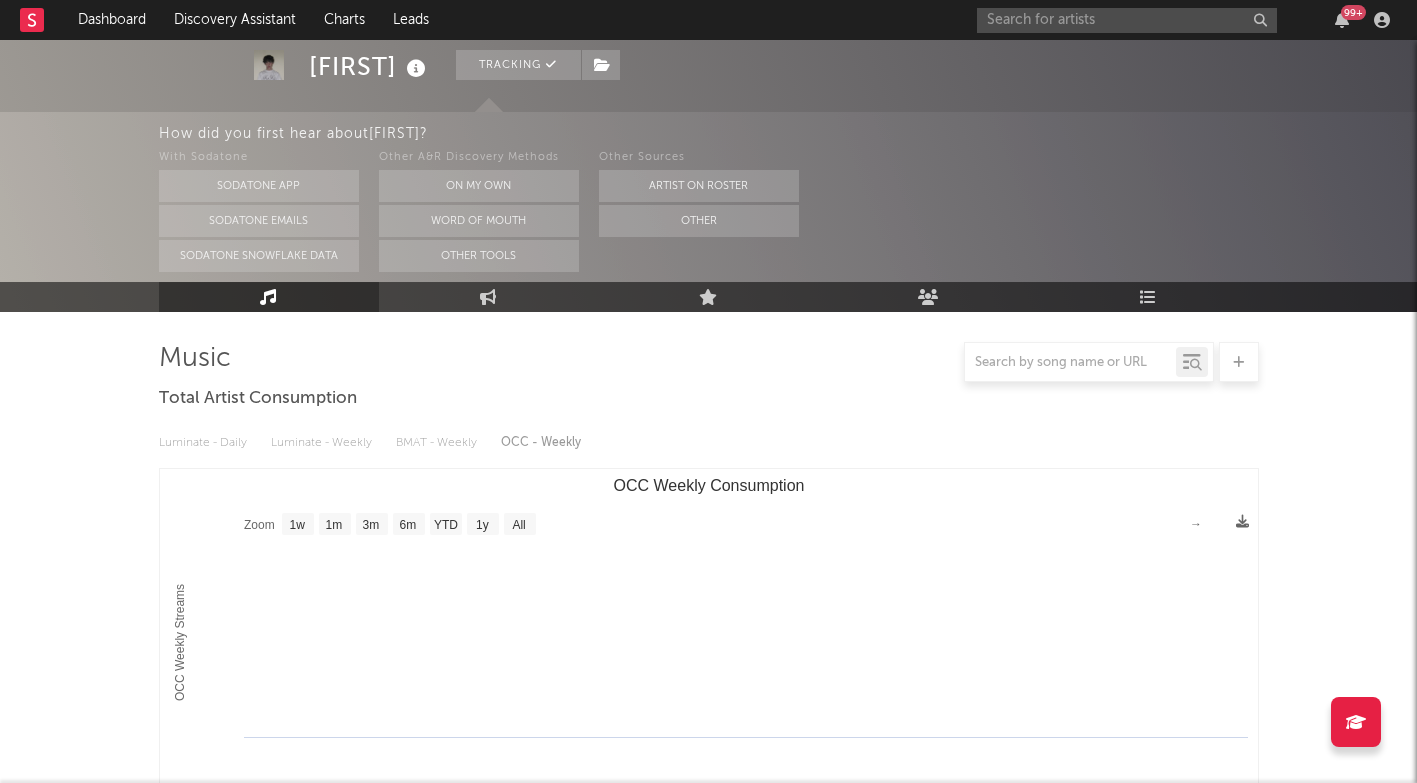 scroll, scrollTop: 0, scrollLeft: 0, axis: both 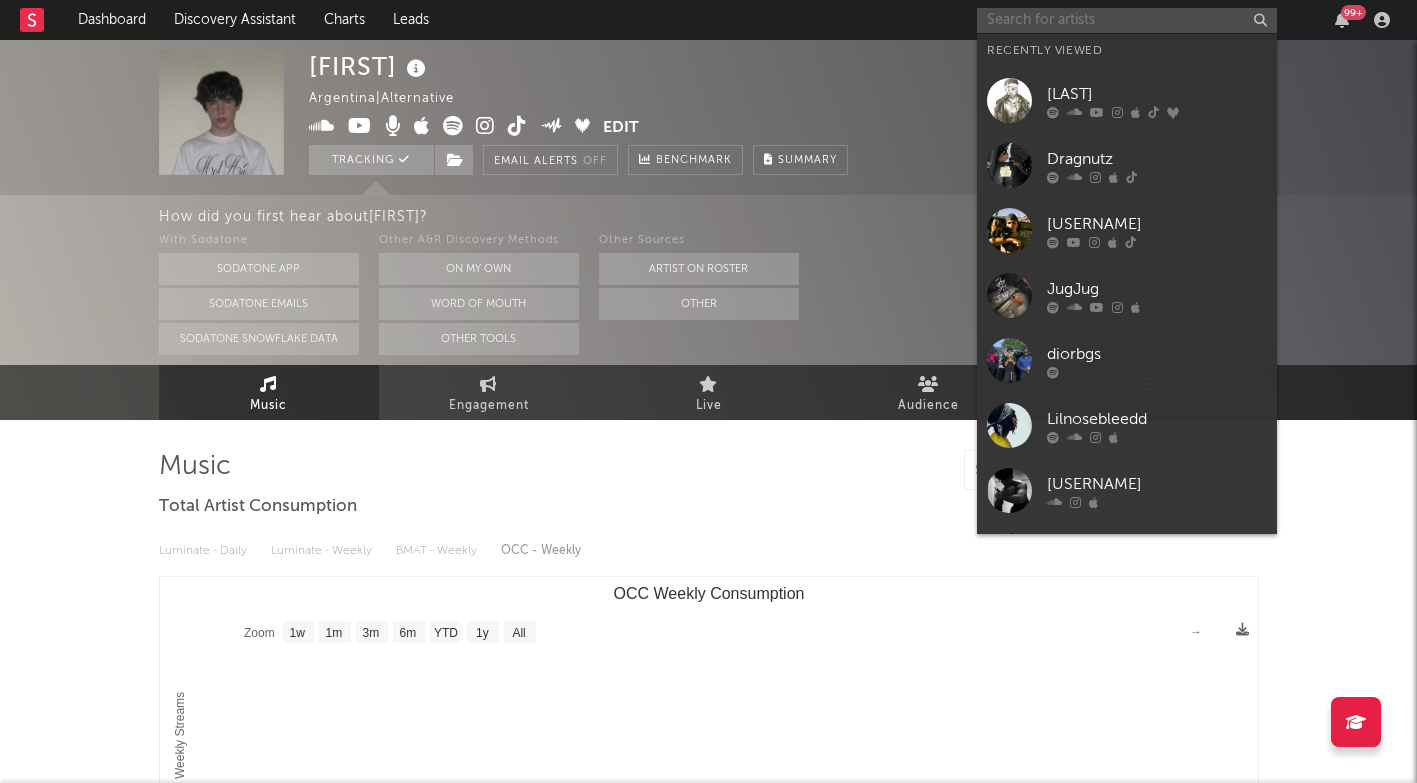click at bounding box center (1127, 20) 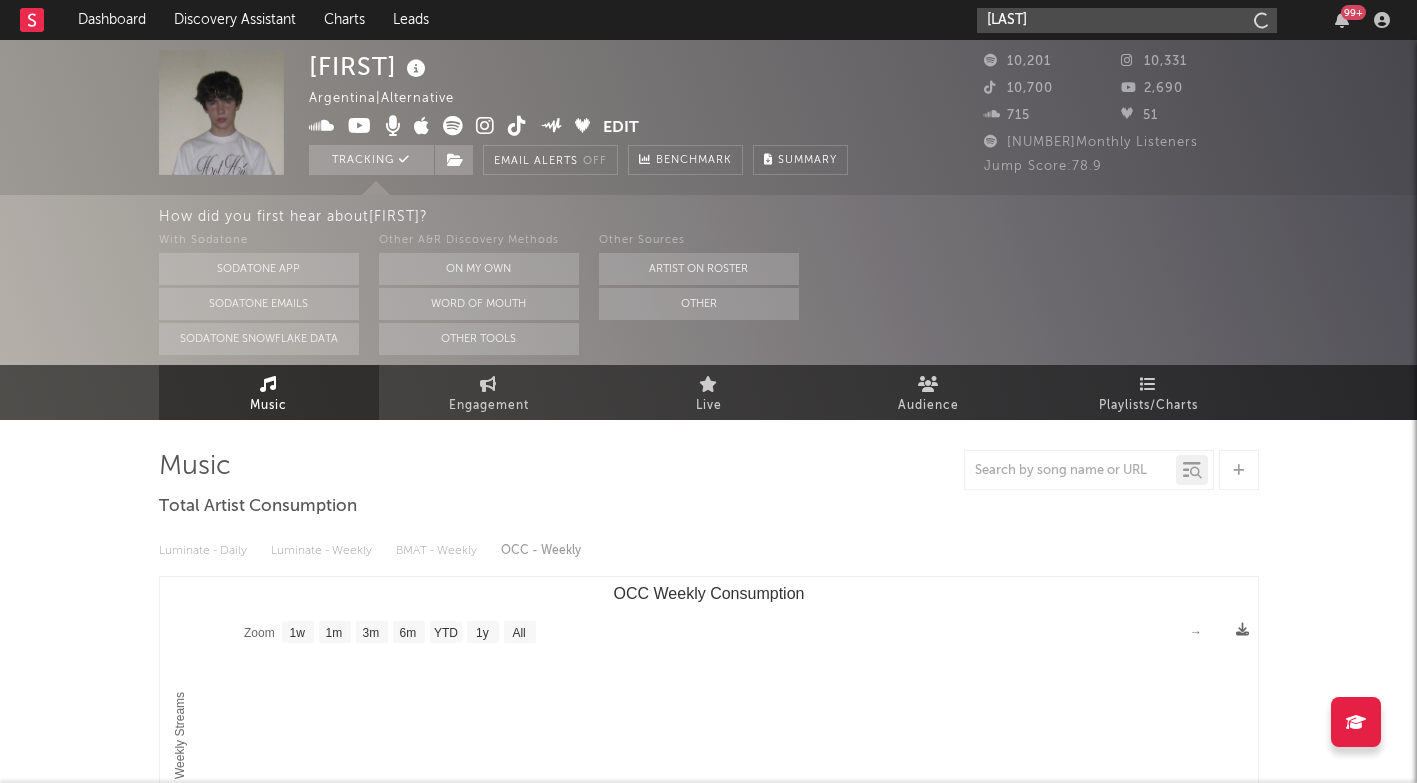 type on "[LAST]" 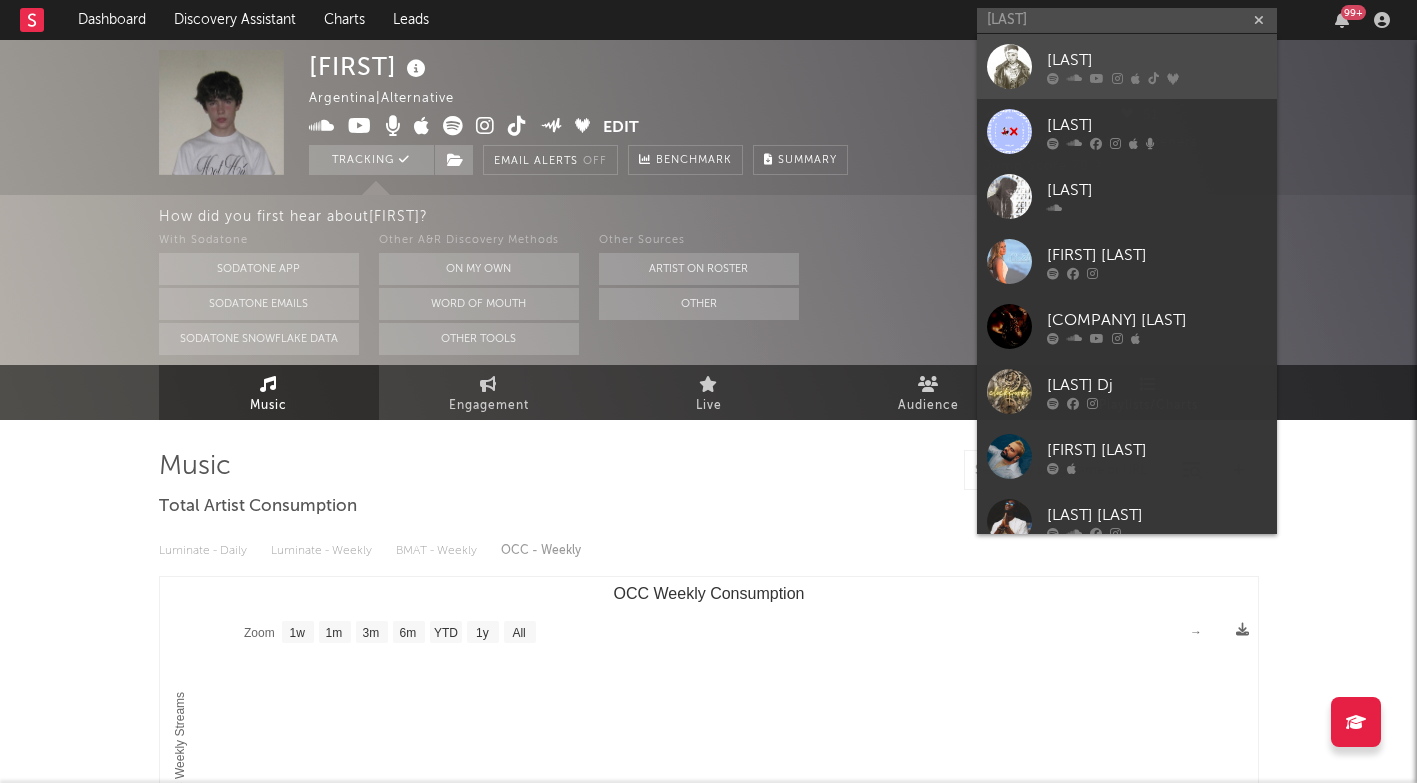 click on "[LAST]" at bounding box center (1157, 60) 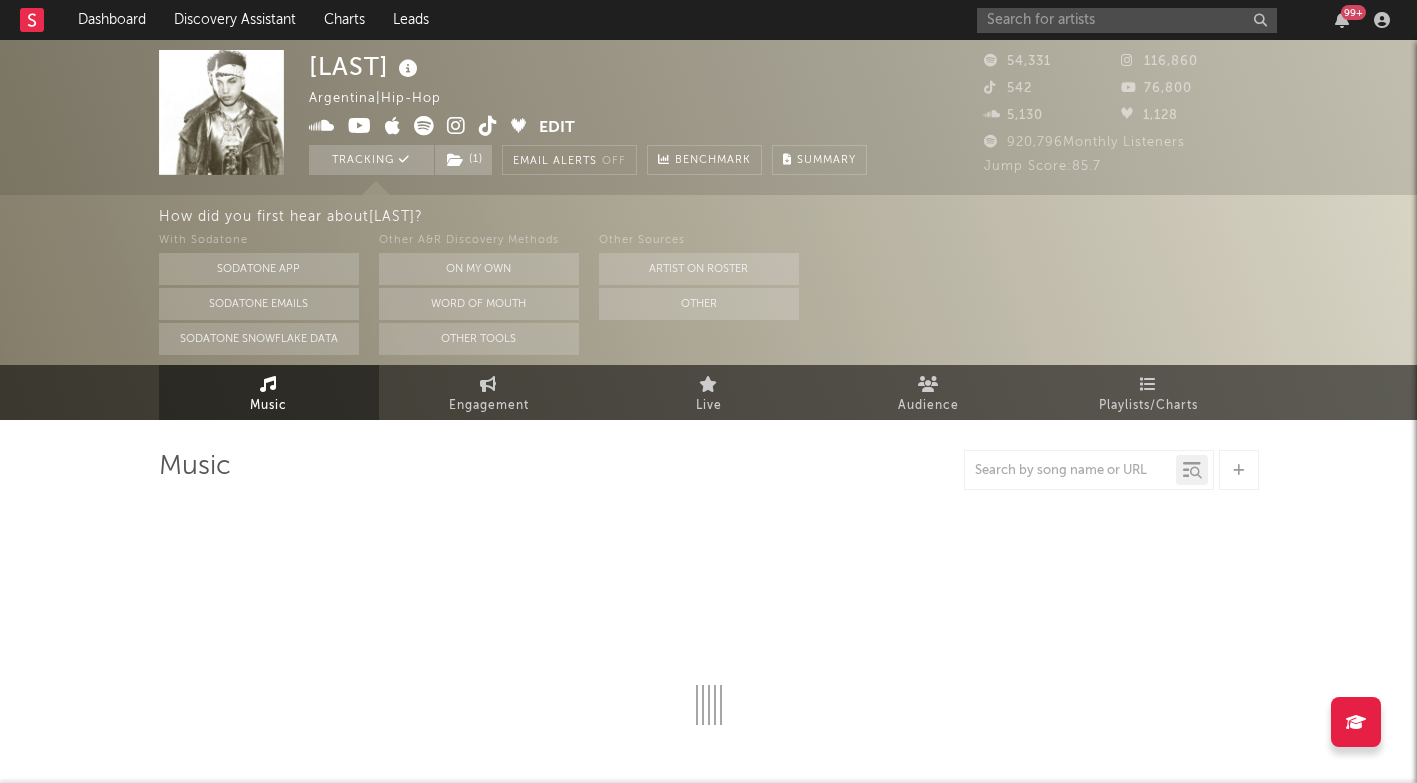 select on "6m" 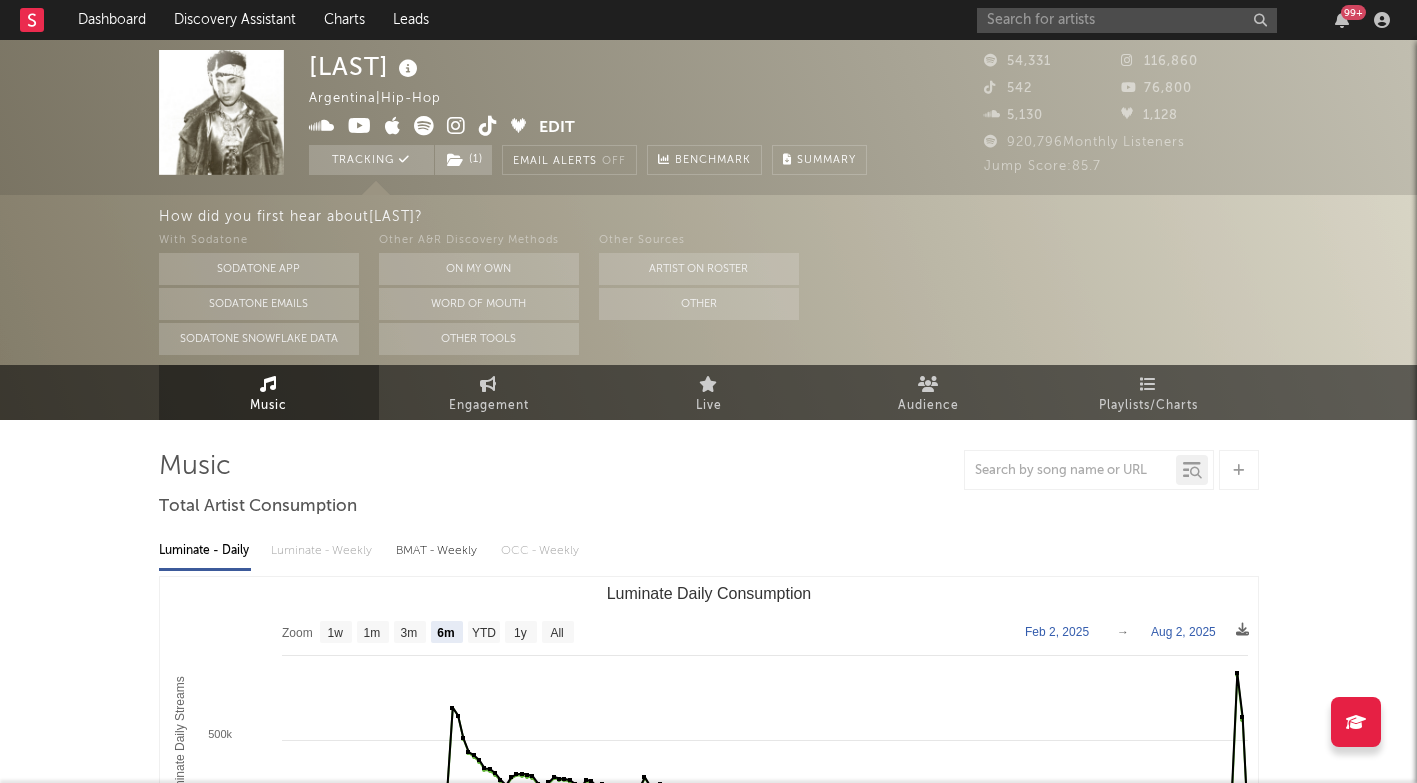 click on "99 +" at bounding box center (1187, 20) 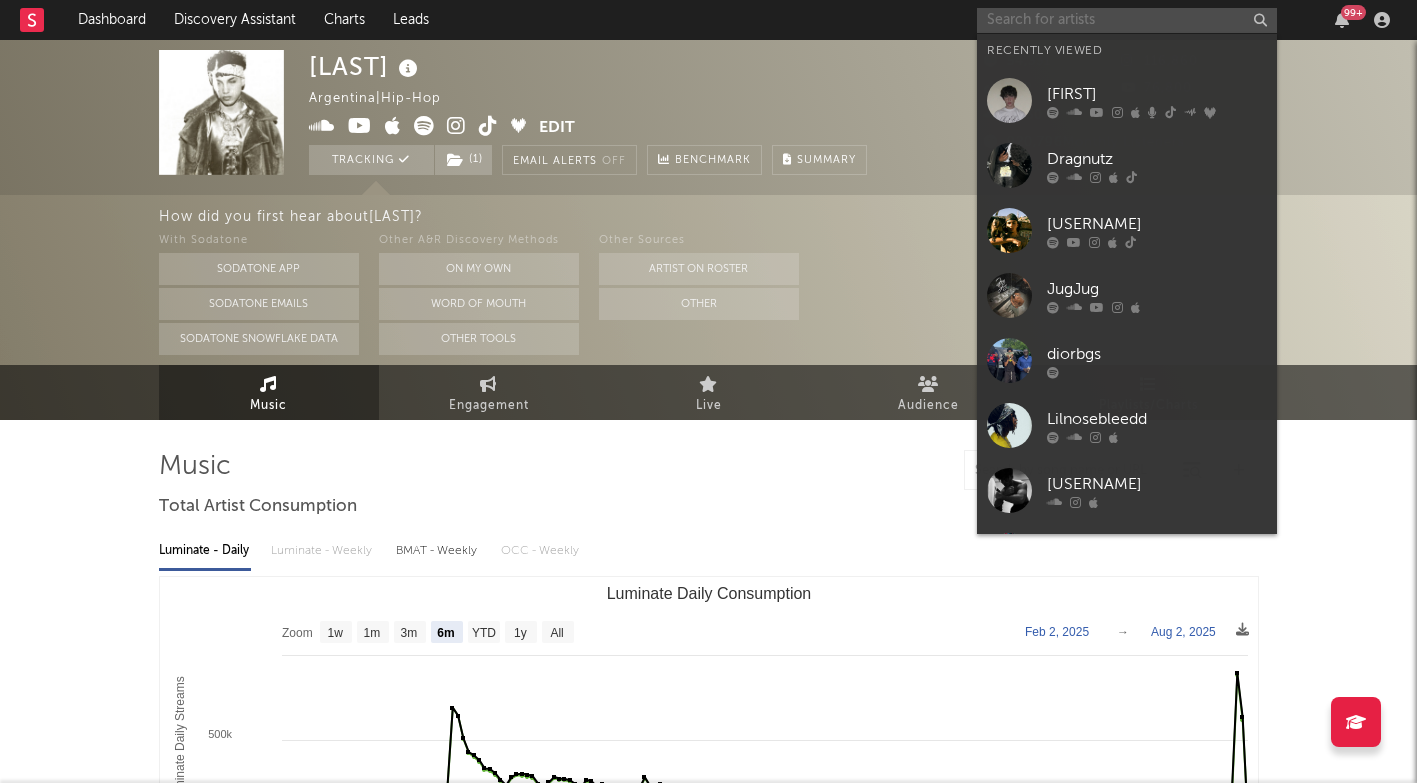 click at bounding box center (1127, 20) 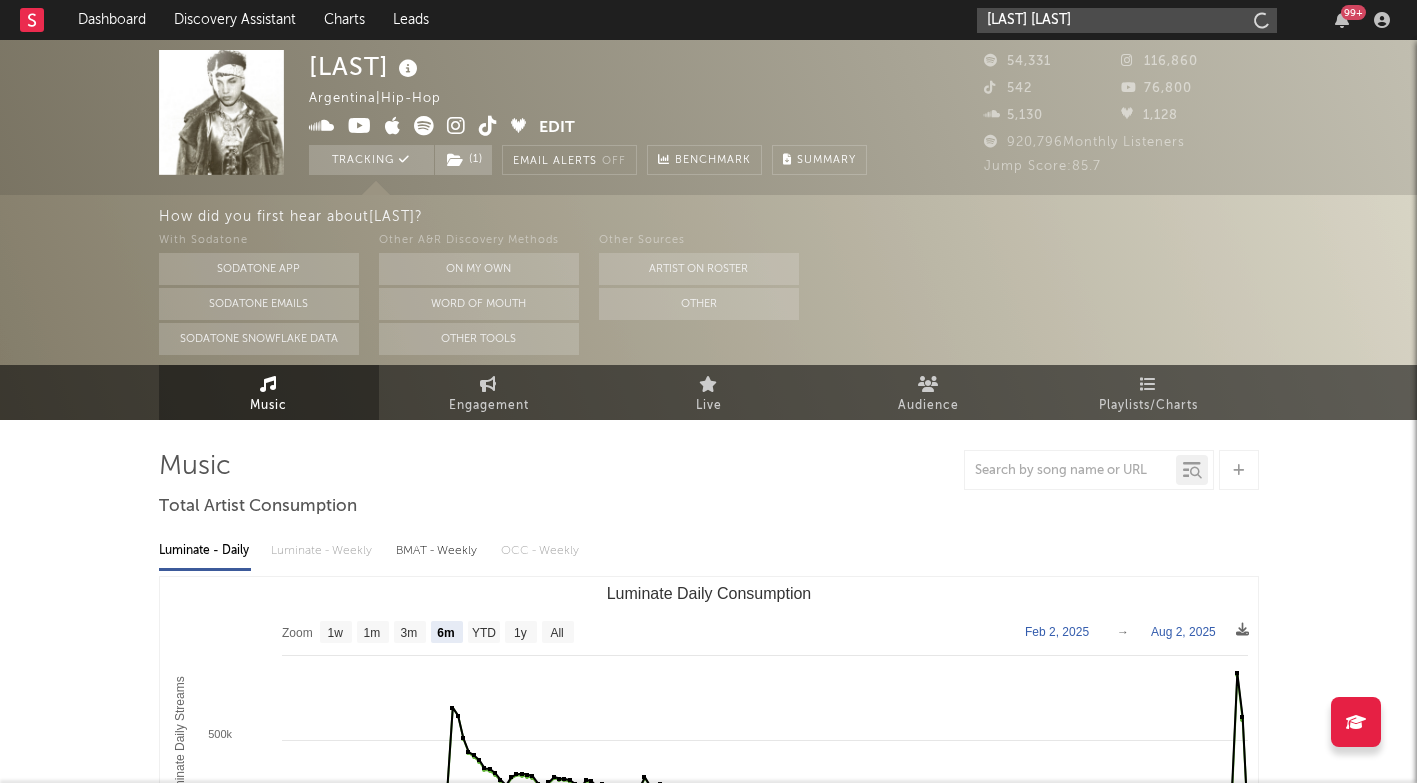type on "[LAST] [LAST]" 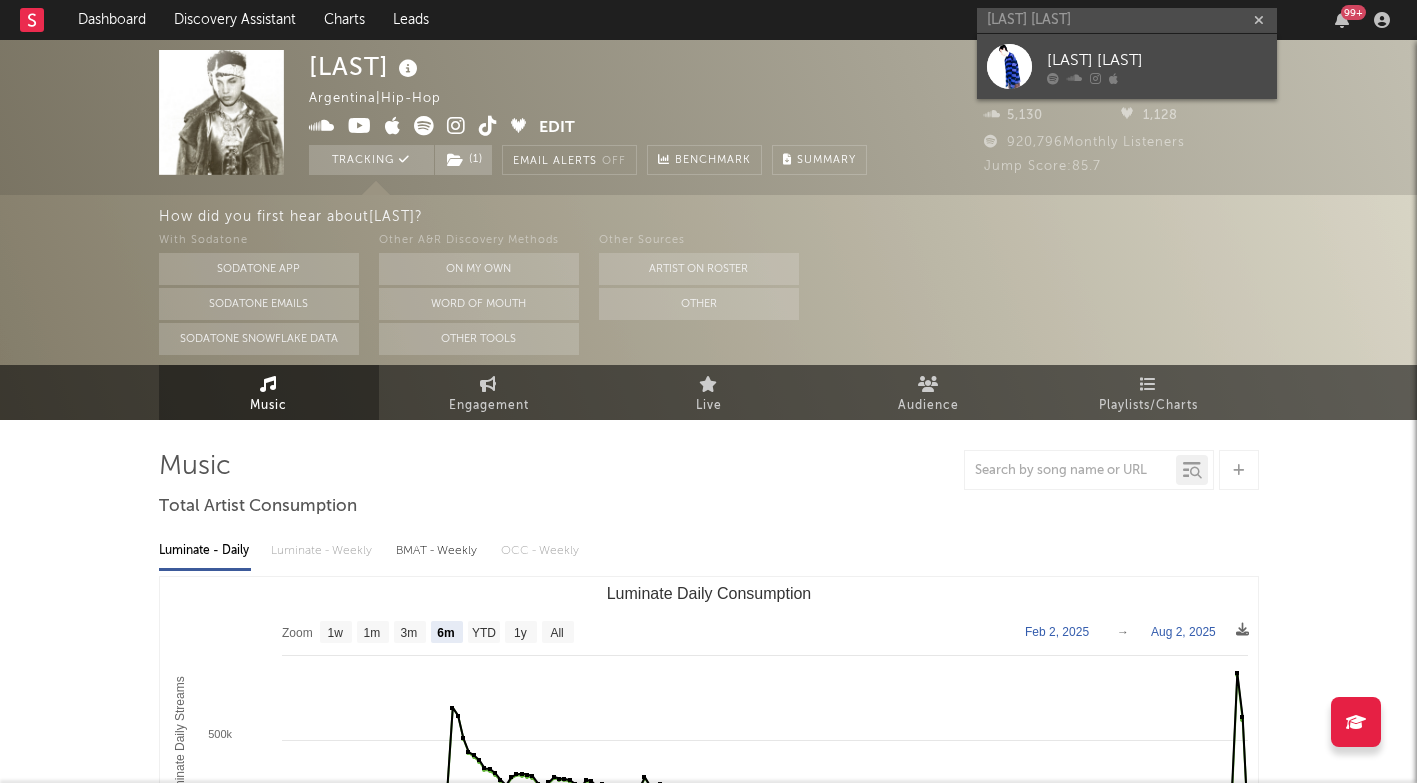 click on "[LAST] [LAST]" at bounding box center (1157, 60) 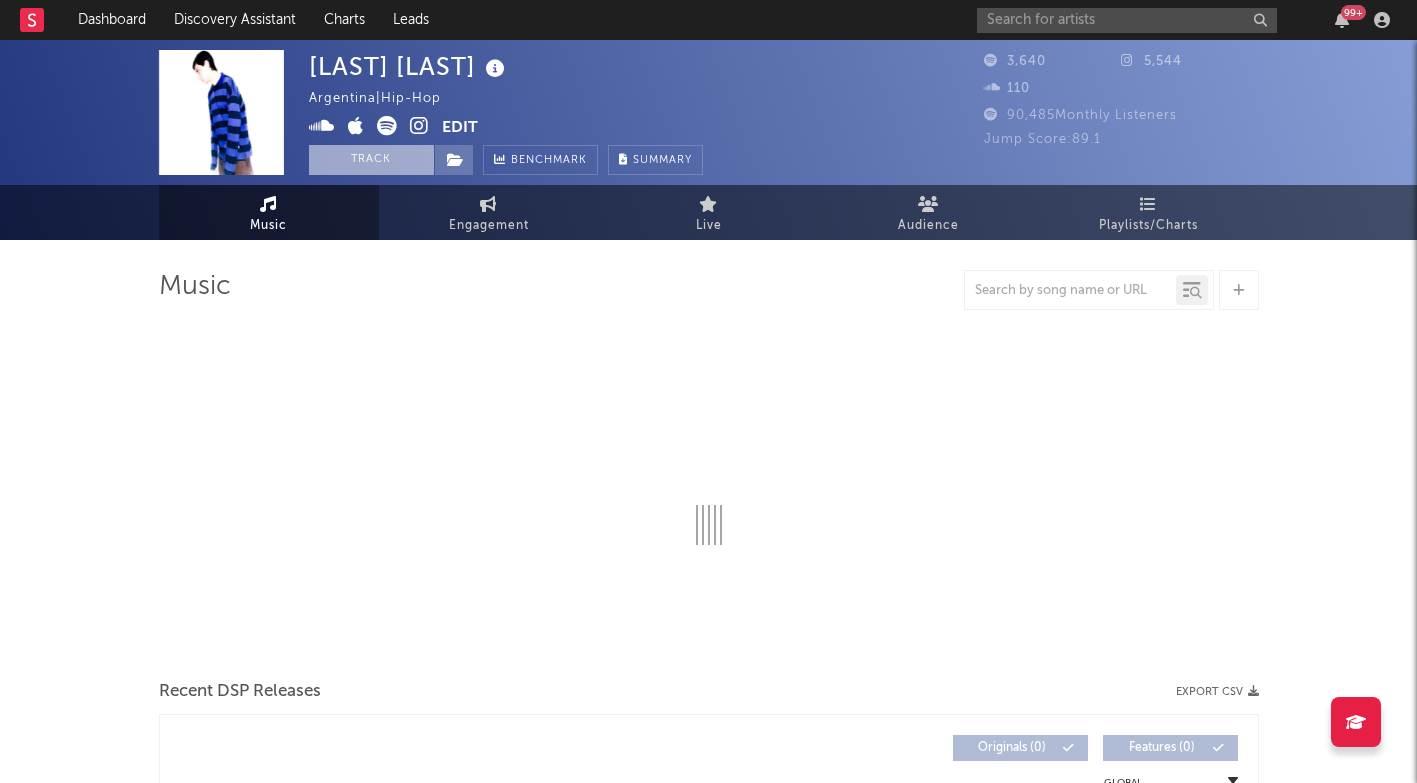 click on "Track" at bounding box center (371, 160) 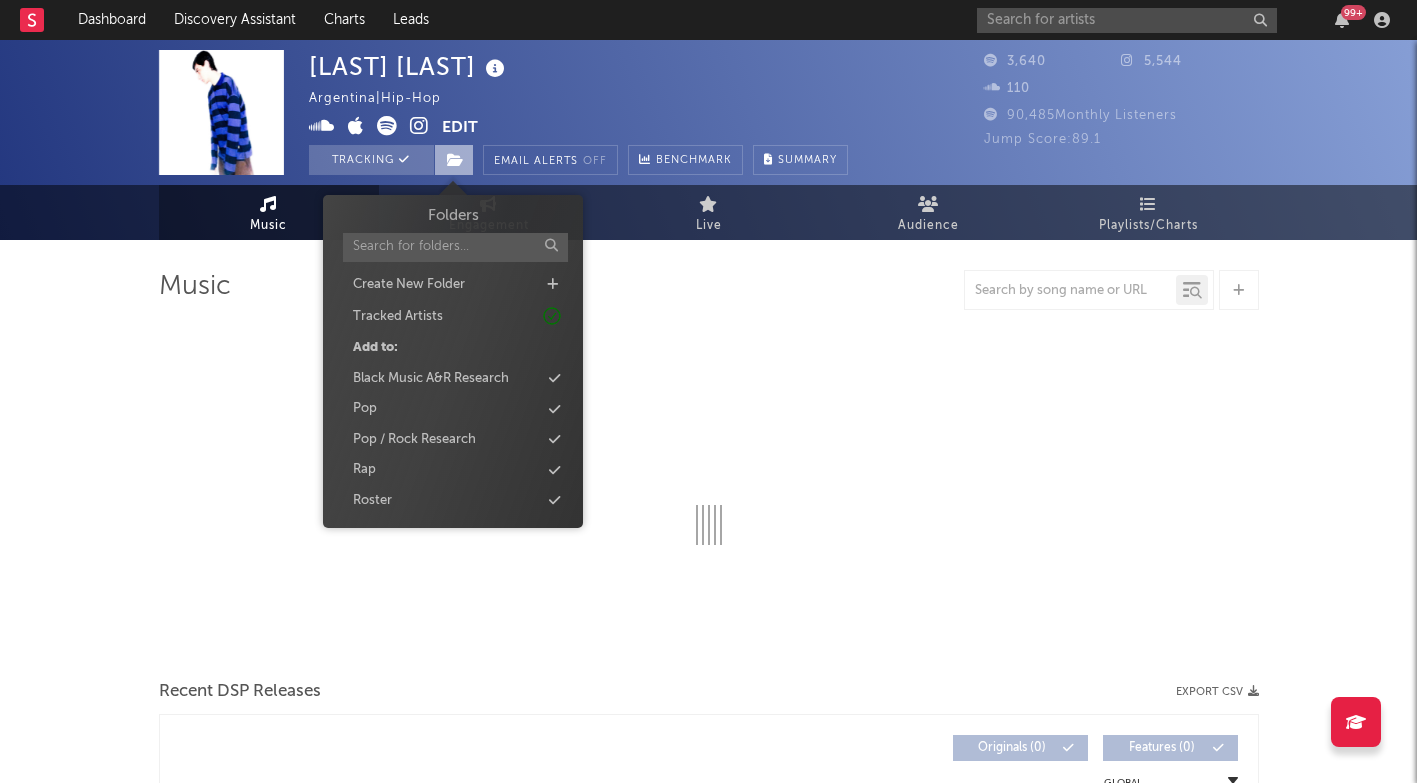 click at bounding box center (455, 160) 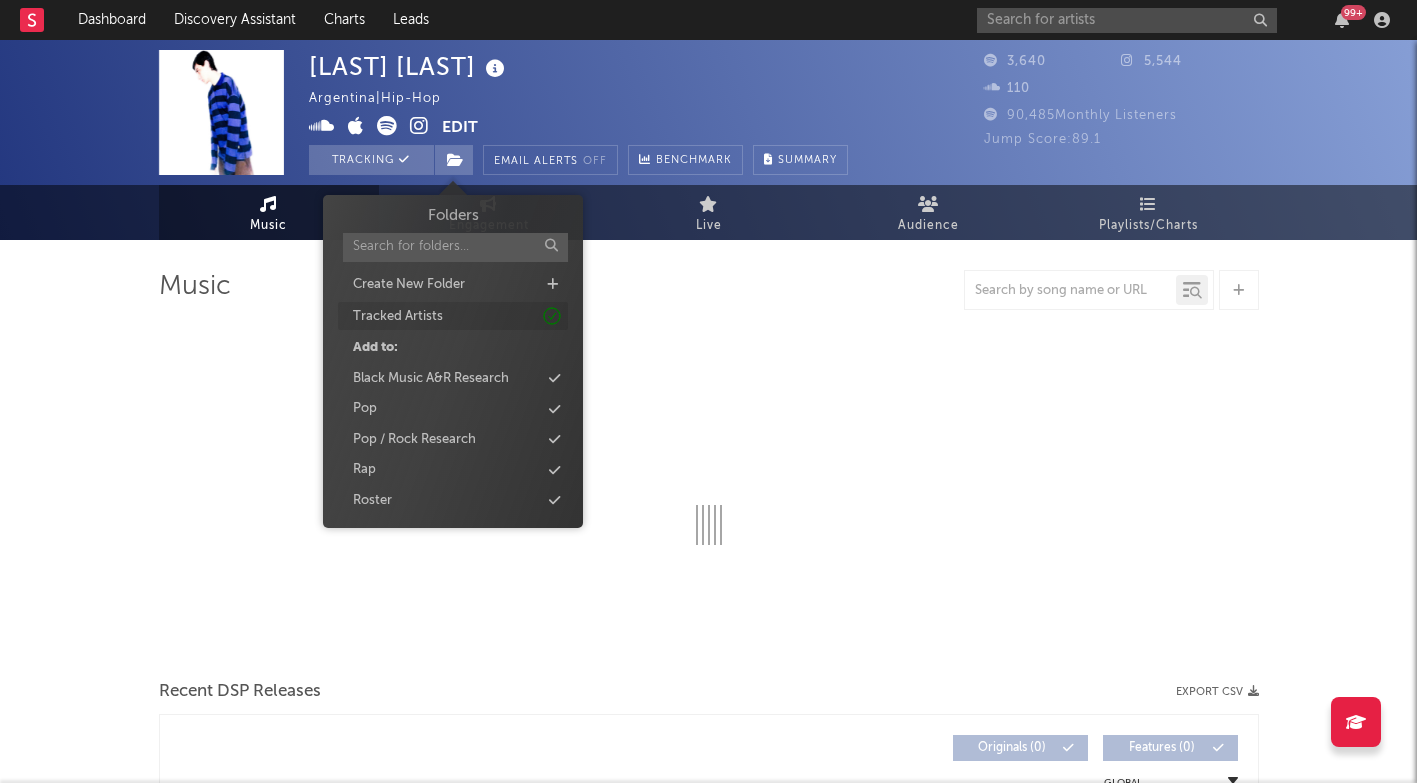 select on "1w" 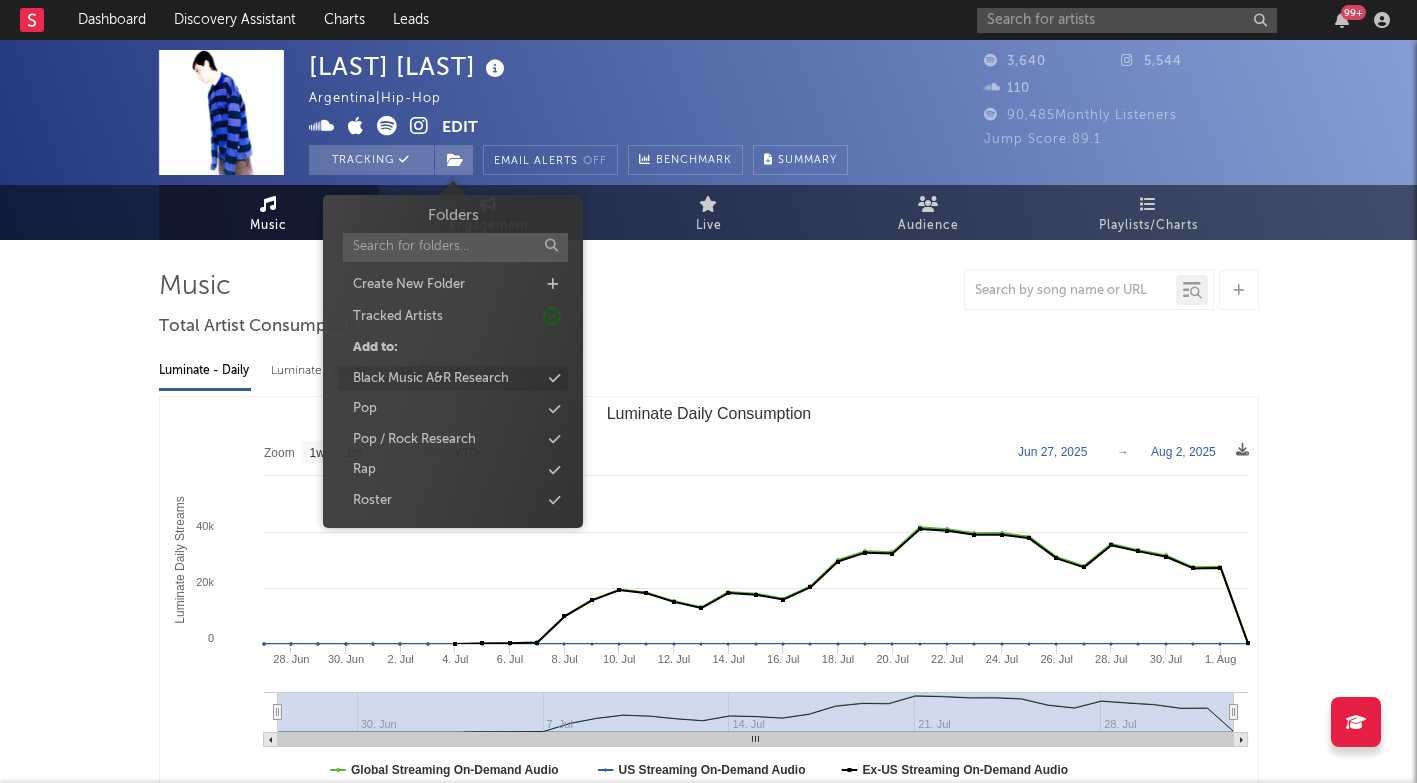 click on "Black Music A&R Research" at bounding box center [453, 379] 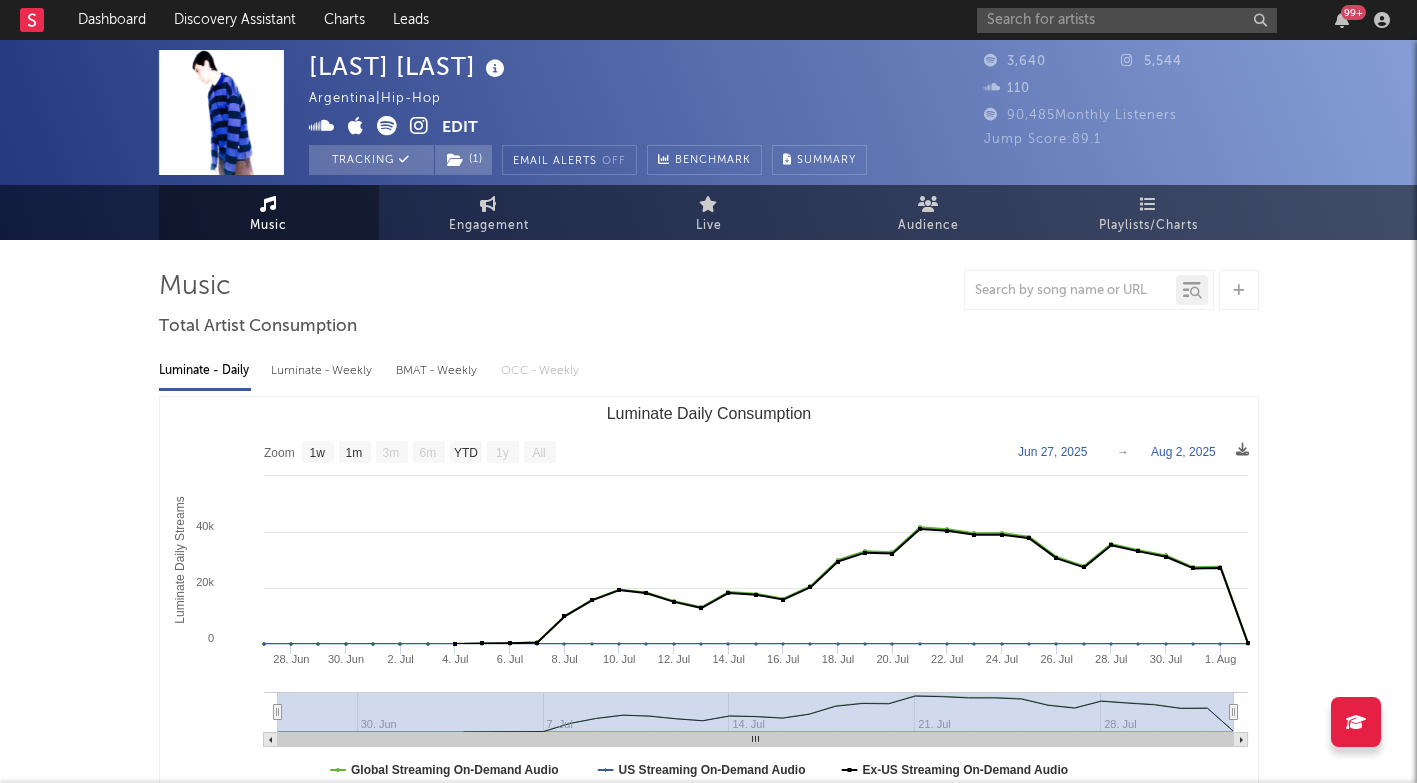 click on "Music Total Artist Consumption Luminate - Daily Luminate - Weekly BMAT - Weekly OCC - Weekly Zoom 1w 1m 3m 6m YTD 1y All 2025-06-27 2025-08-02 Created with Highcharts 10.3.3 Luminate Daily Streams Luminate Daily Consumption 28. Jun 30. Jun 2. Jul 4. Jul 6. Jul 8. Jul 10. Jul 12. Jul 14. Jul 16. Jul 18. Jul 20. Jul 22. Jul 24. Jul 26. Jul 28. Jul 30. Jul 1. Aug 30. Jun 7. Jul 14. Jul 21. Jul 28. Jul 0 20k 40k 60k Zoom 1w 1m 3m 6m YTD 1y All Jun 27, 2025 → Aug 2, 2025 Global Streaming On-Demand Audio US Streaming On-Demand Audio Ex-US Streaming On-Demand Audio Recent DSP Releases Export CSV Last Day Spotify Plays Copyright 7 Day Spotify Plays Last Day Spotify Plays ATD Spotify Plays Spotify Popularity Total US Streams Released Global ATD Audio Streams Global Rolling 7D Audio Streams Estimated % Playlist Streams Last Day Spotify Popularity Streams / 7d Growth Originals ( 33 ) Features ( 3 ) Name Copyright Label Album Names Composer Names 7 Day Spotify Plays Last Day Spotify Plays ATD Spotify Plays Name" at bounding box center [709, 1324] 